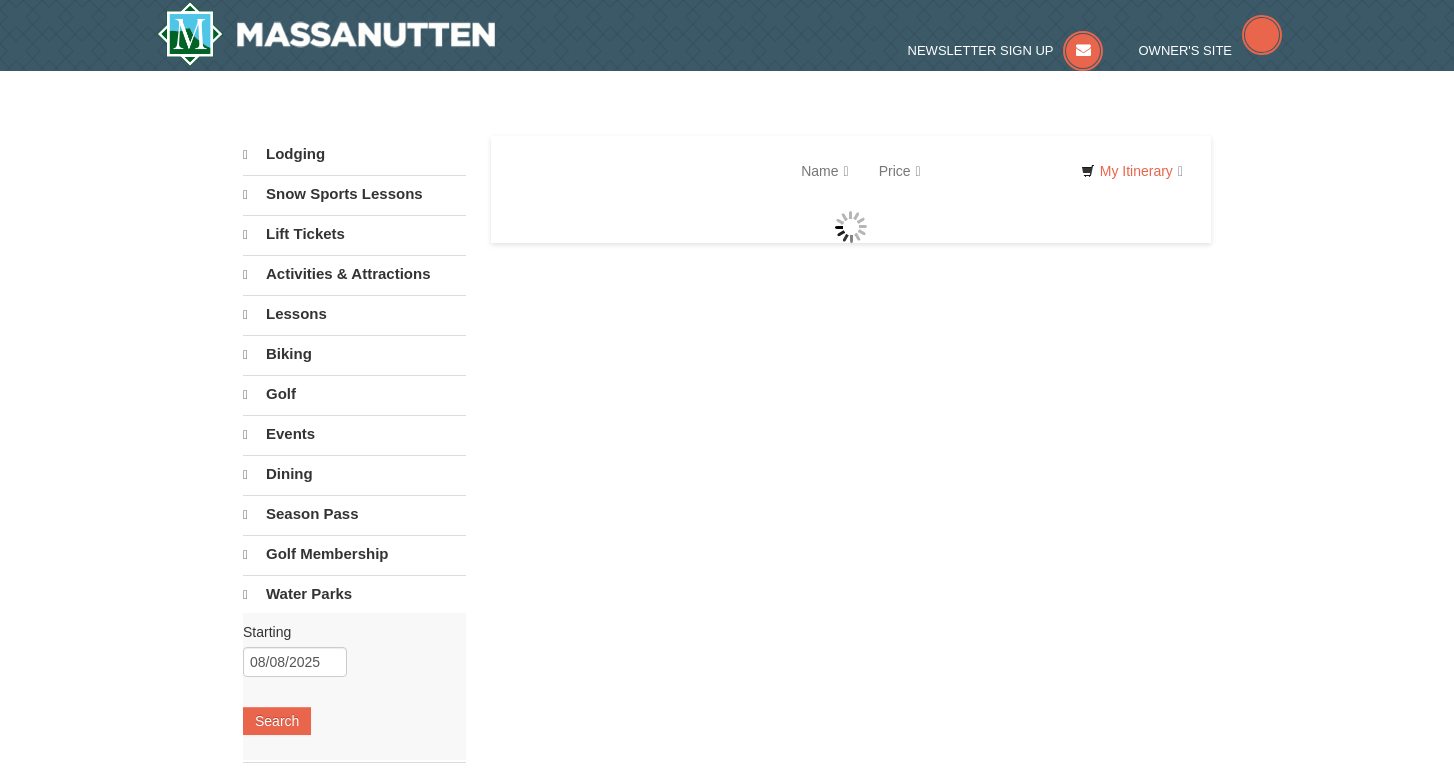 scroll, scrollTop: 0, scrollLeft: 0, axis: both 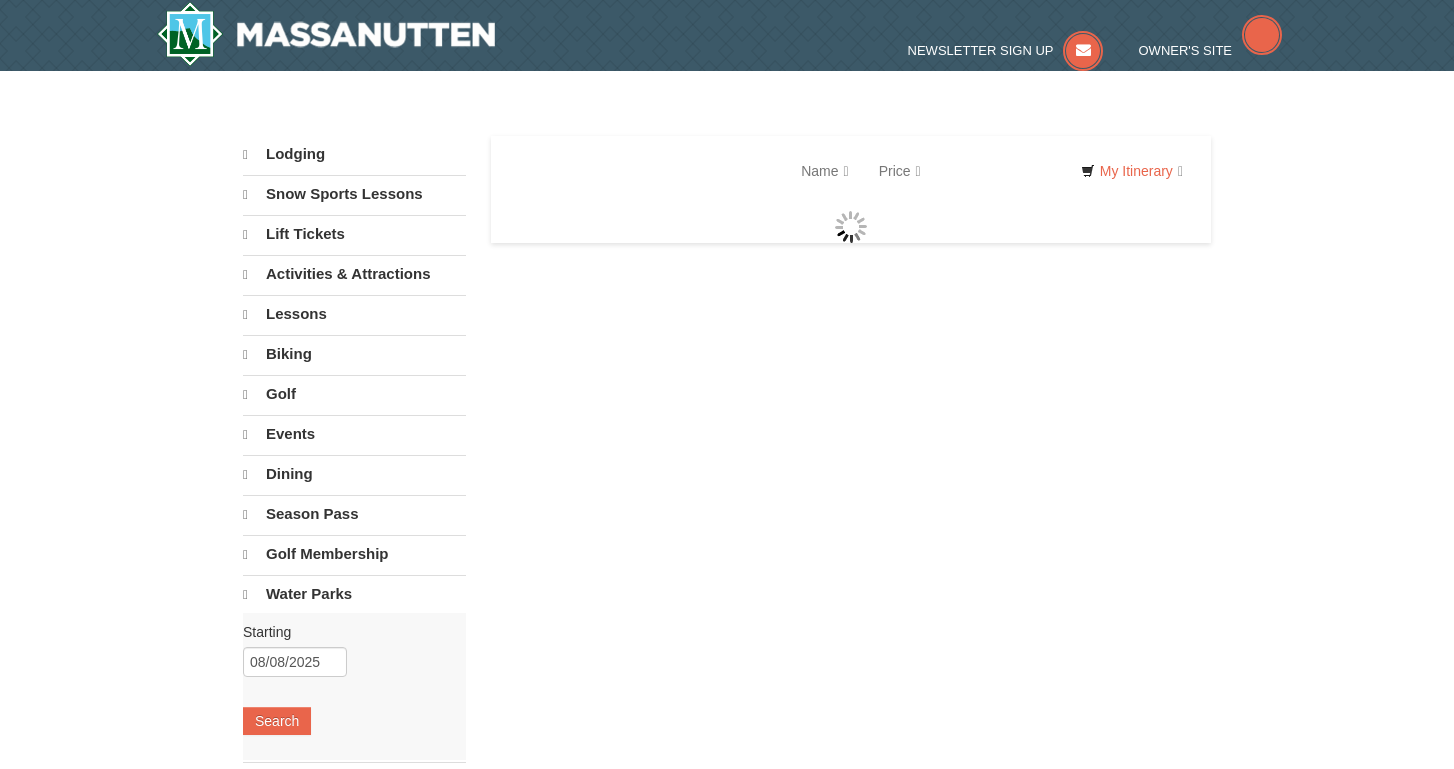 select on "8" 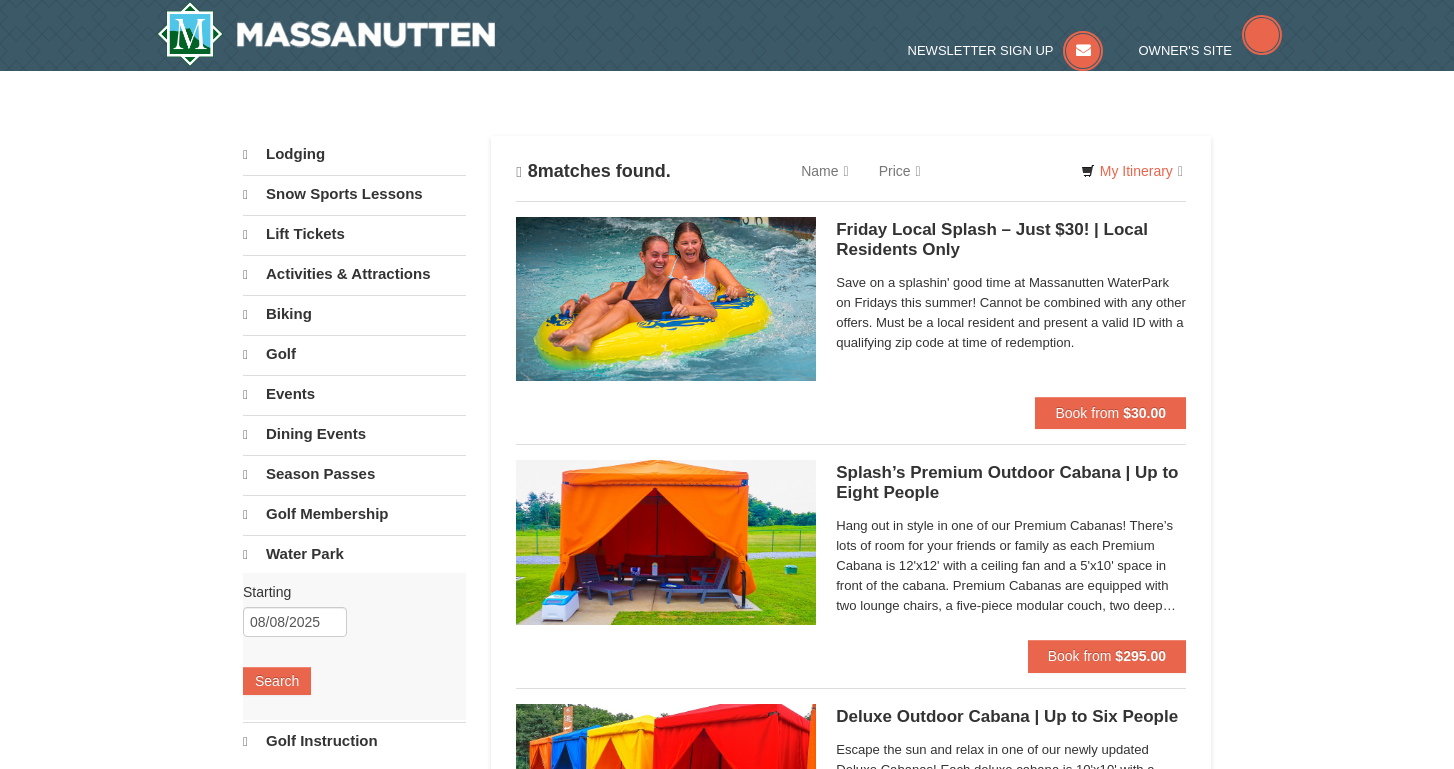 scroll, scrollTop: 0, scrollLeft: 0, axis: both 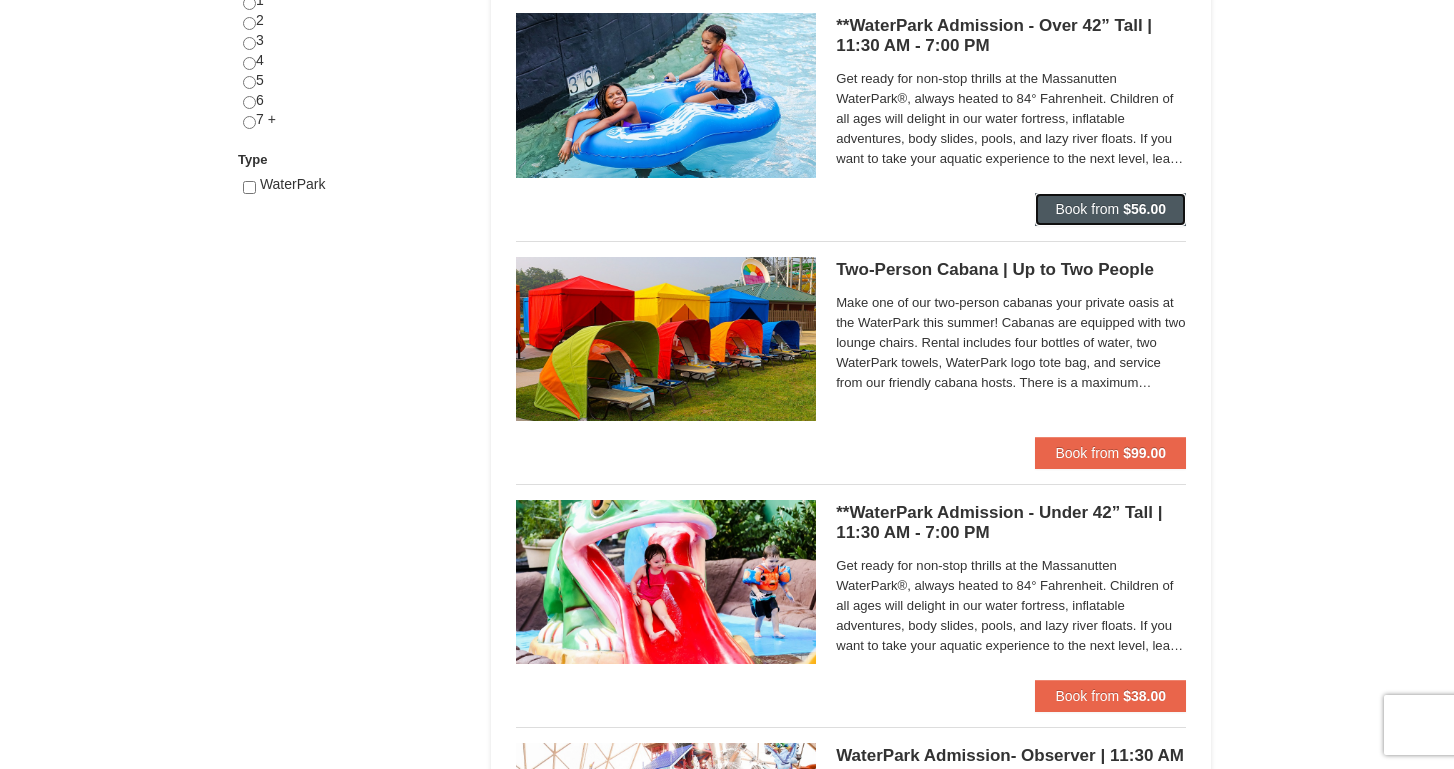 click on "Book from" at bounding box center [1087, 209] 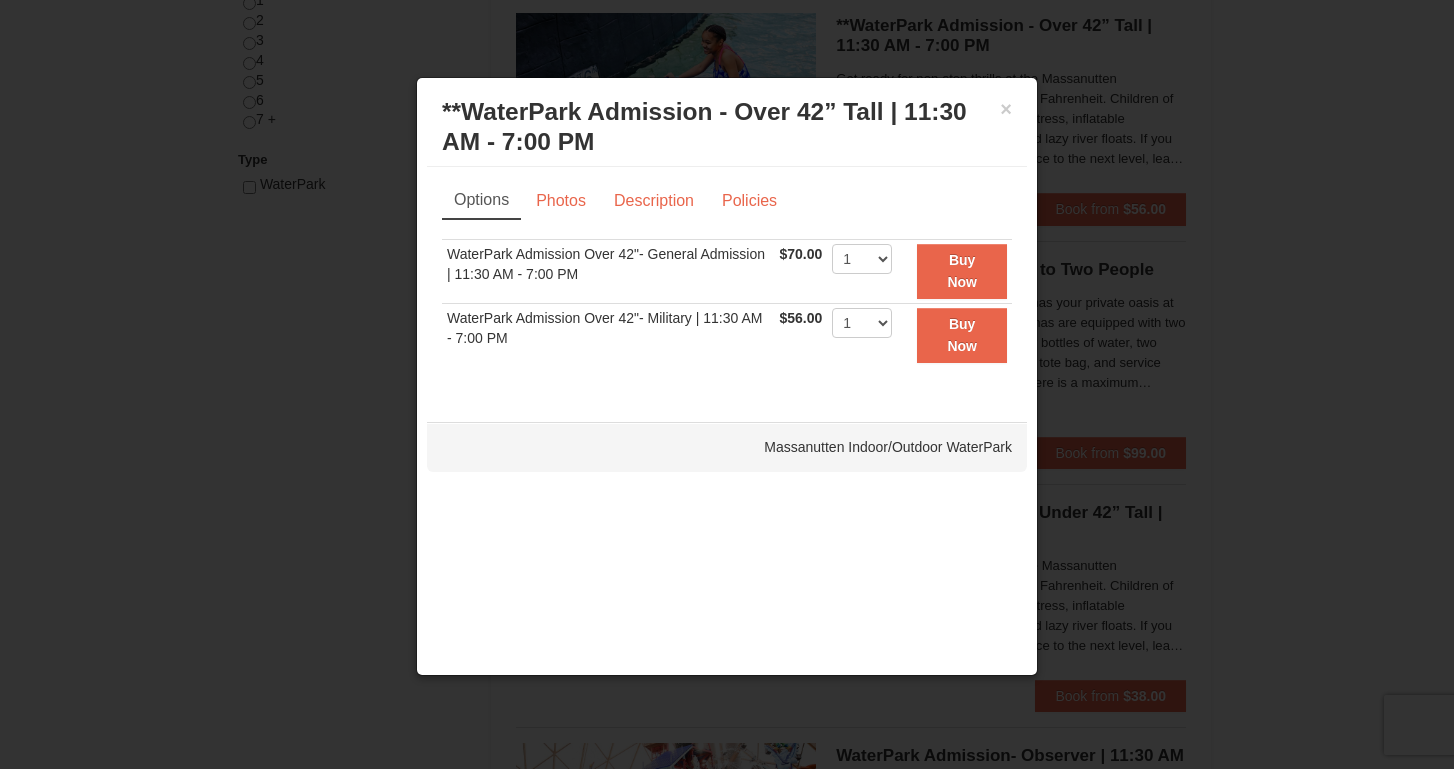 click at bounding box center (727, 384) 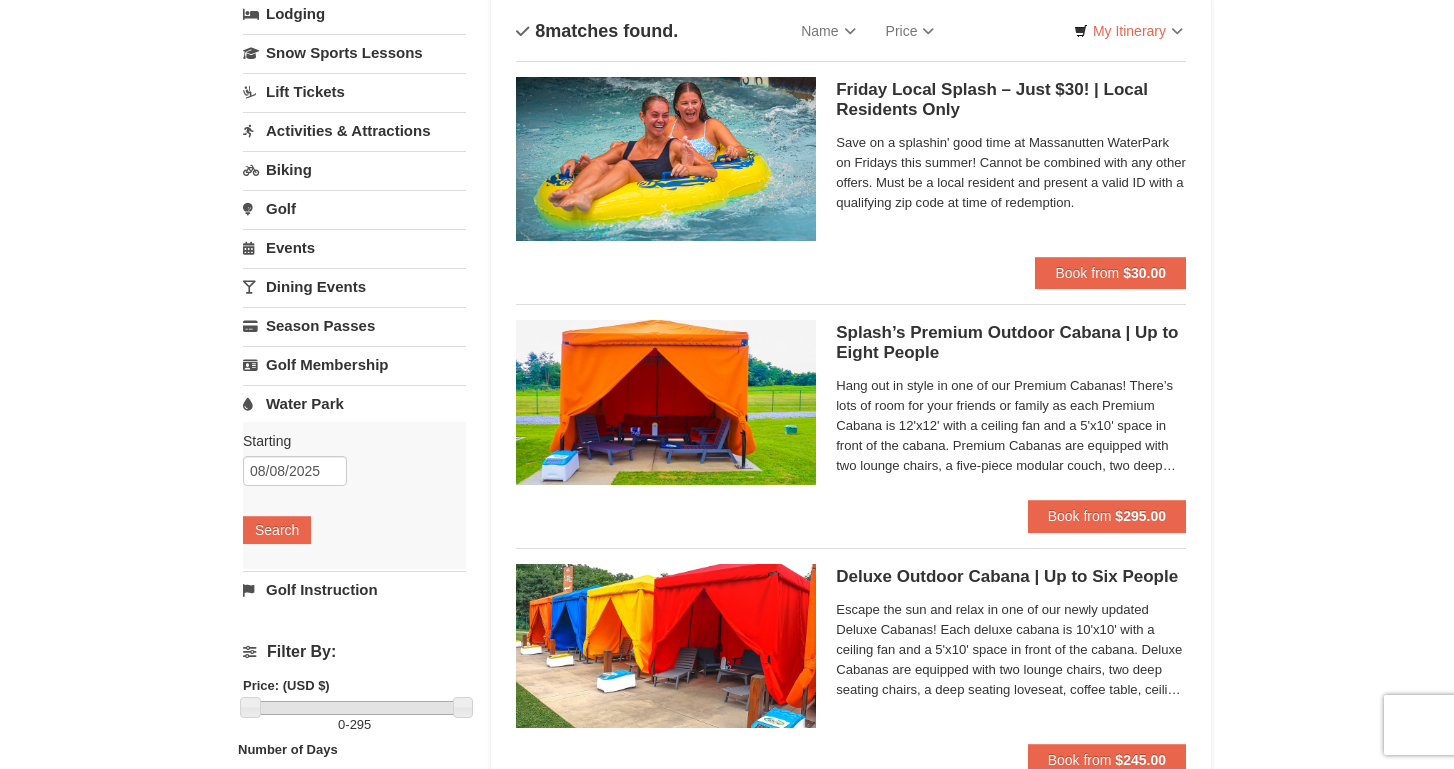 scroll, scrollTop: 0, scrollLeft: 0, axis: both 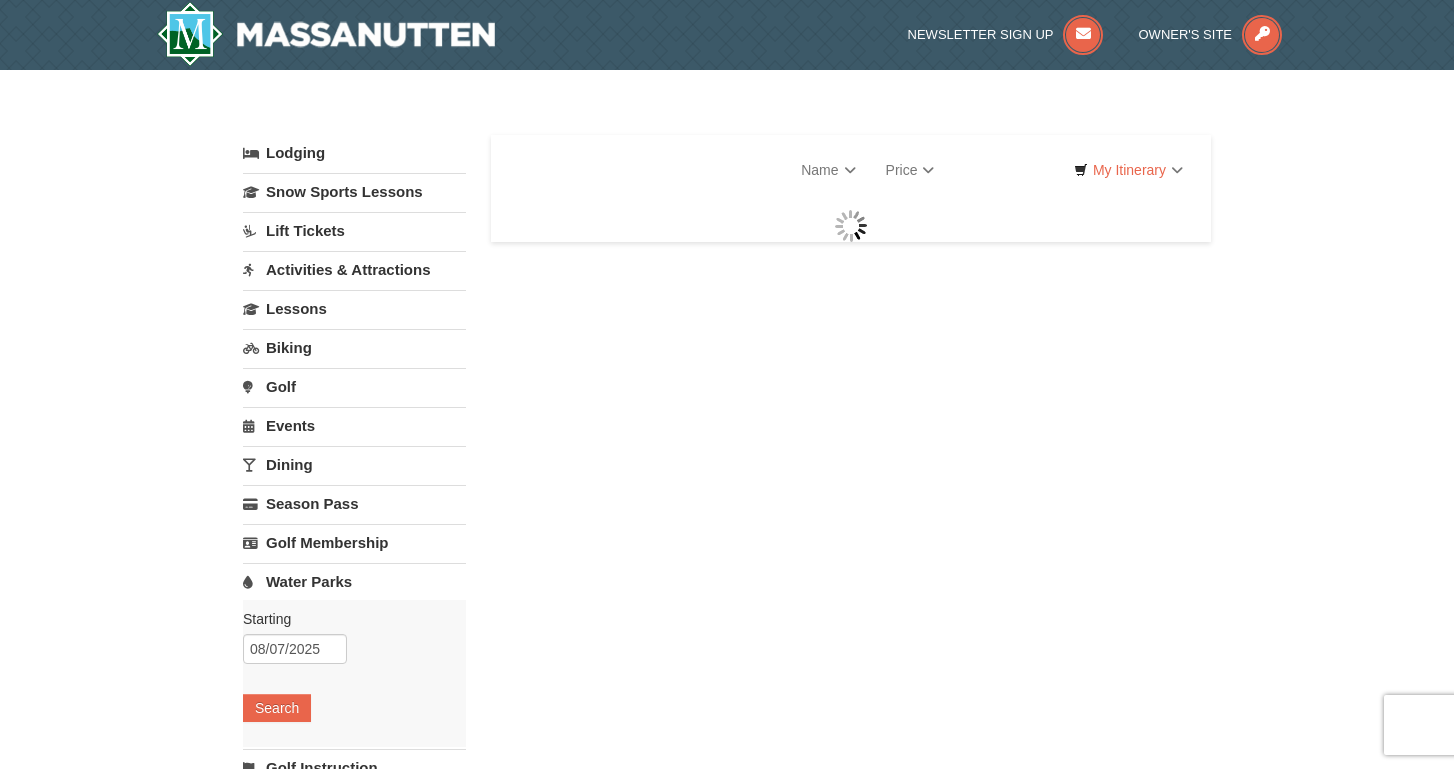 select on "8" 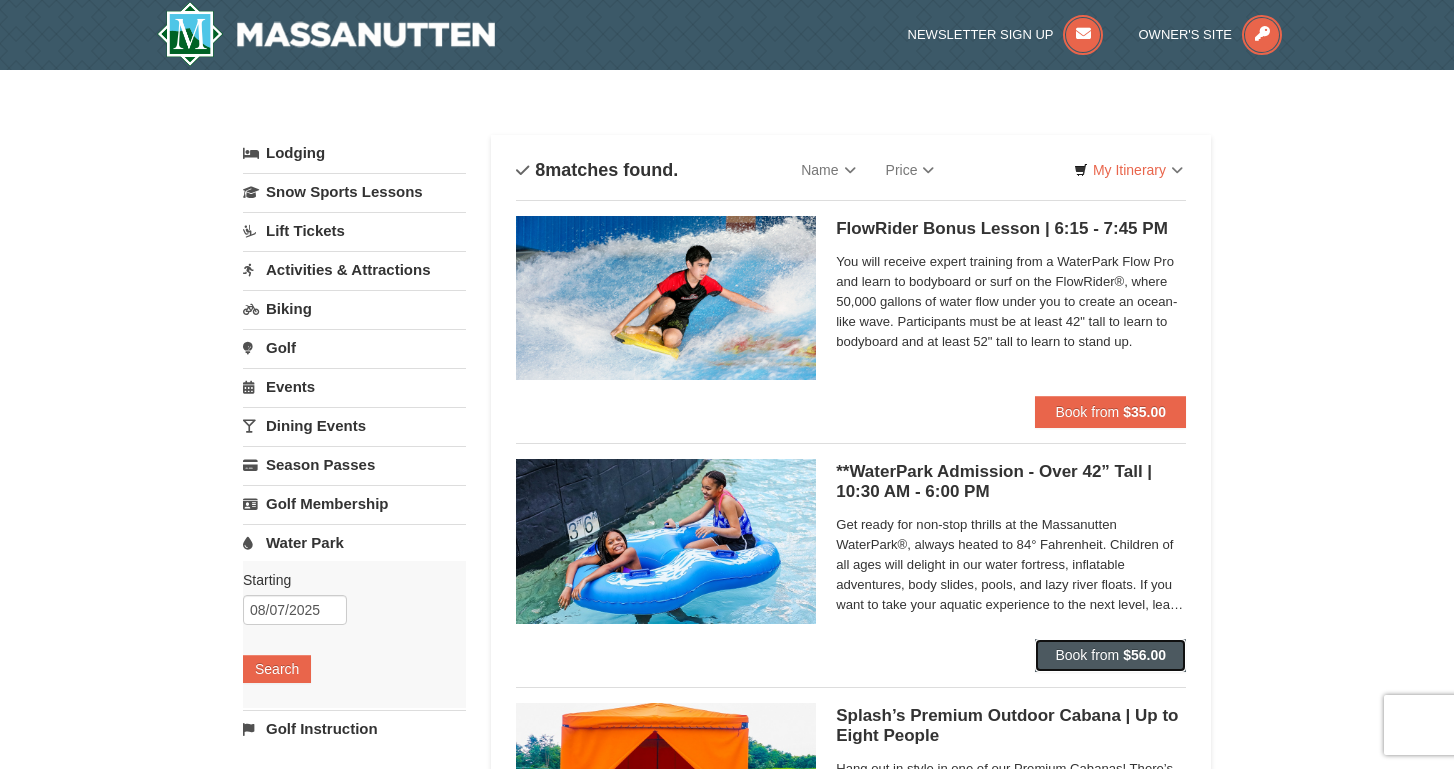click on "Book from   $56.00" at bounding box center (1110, 655) 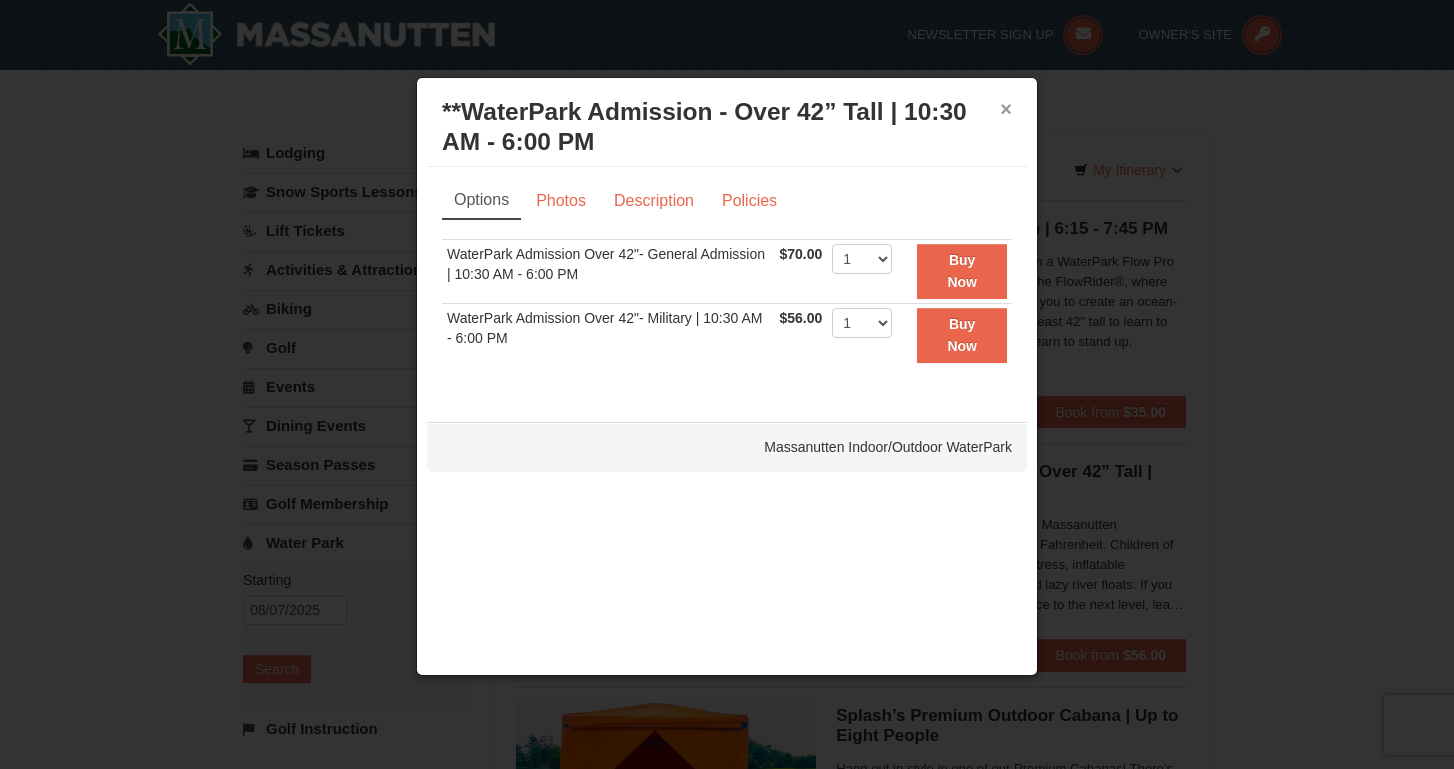 click on "×" at bounding box center (1006, 109) 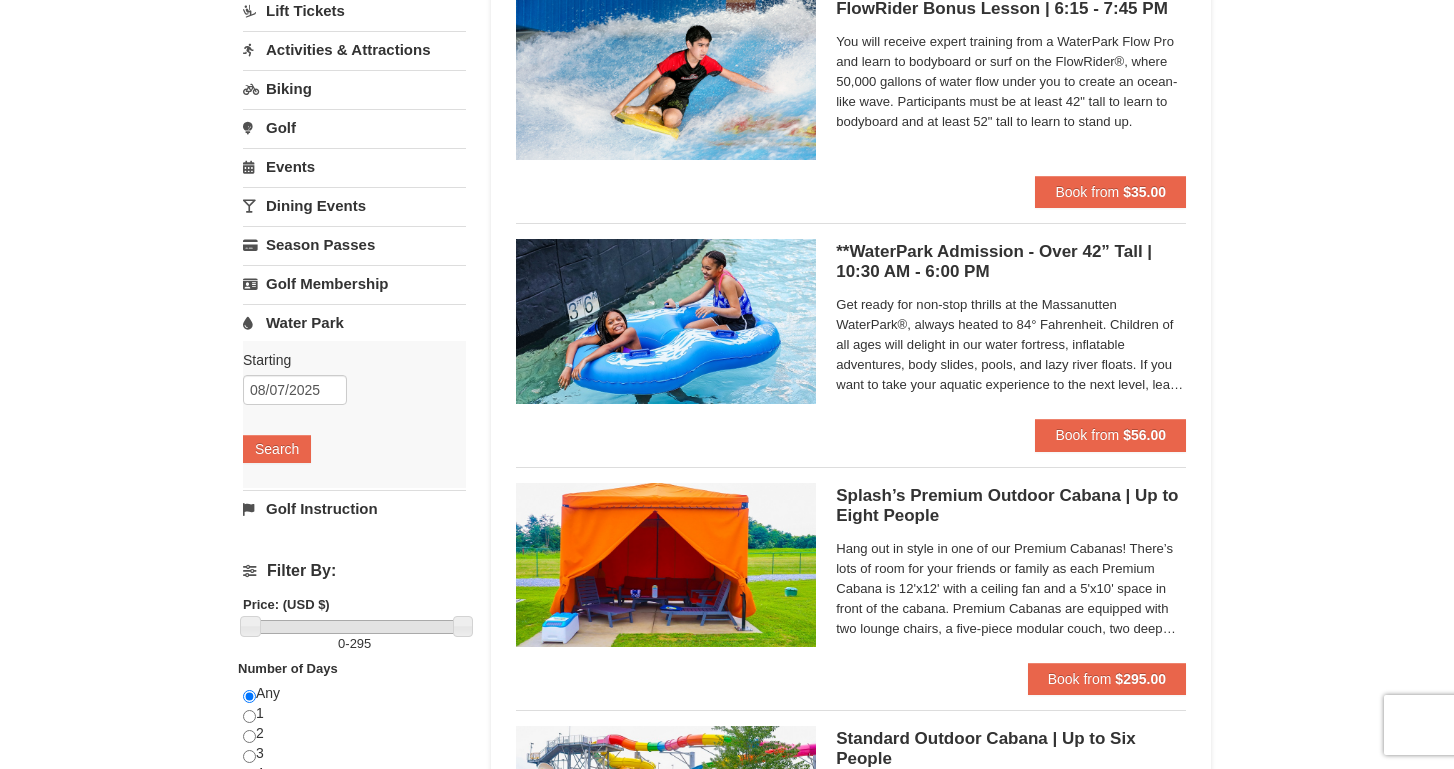 scroll, scrollTop: 0, scrollLeft: 0, axis: both 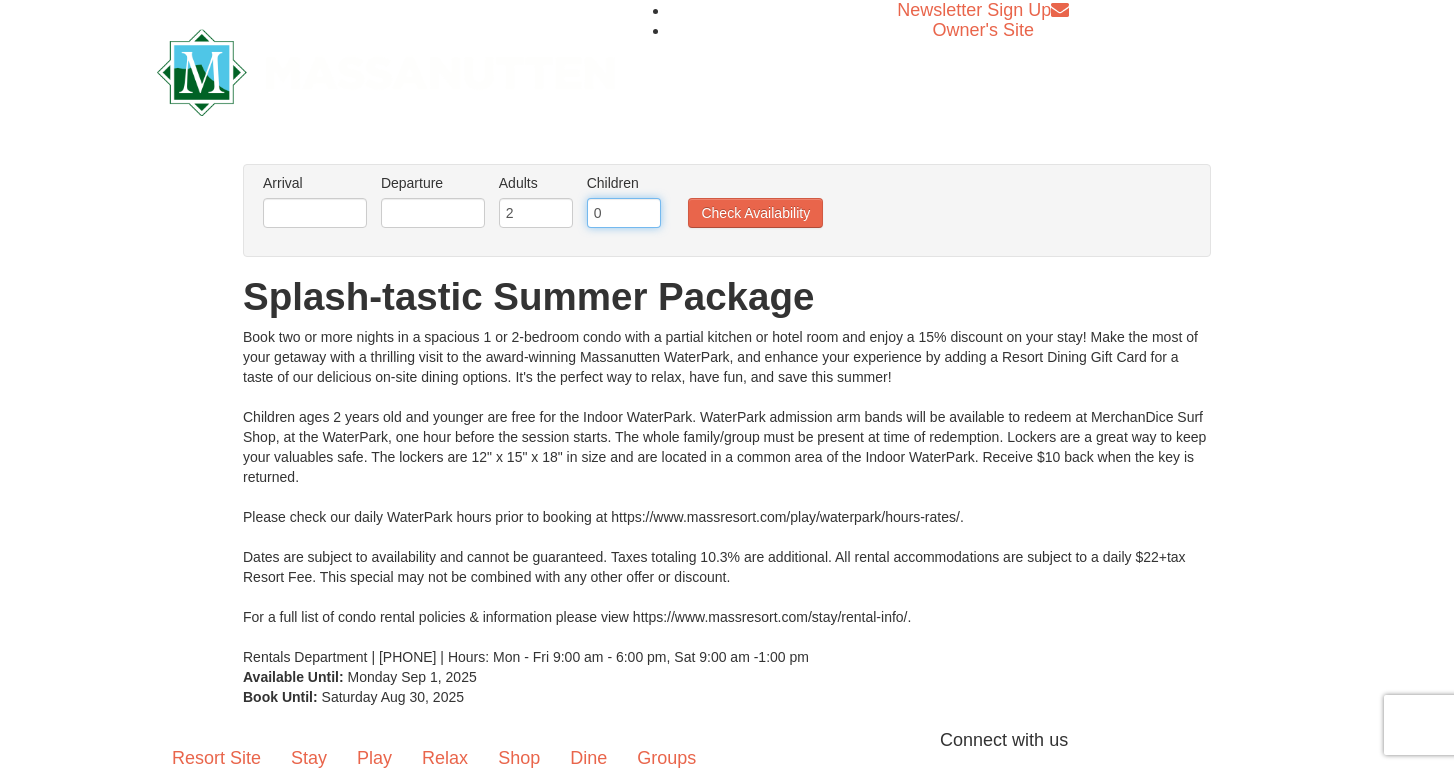 click on "0" at bounding box center [624, 213] 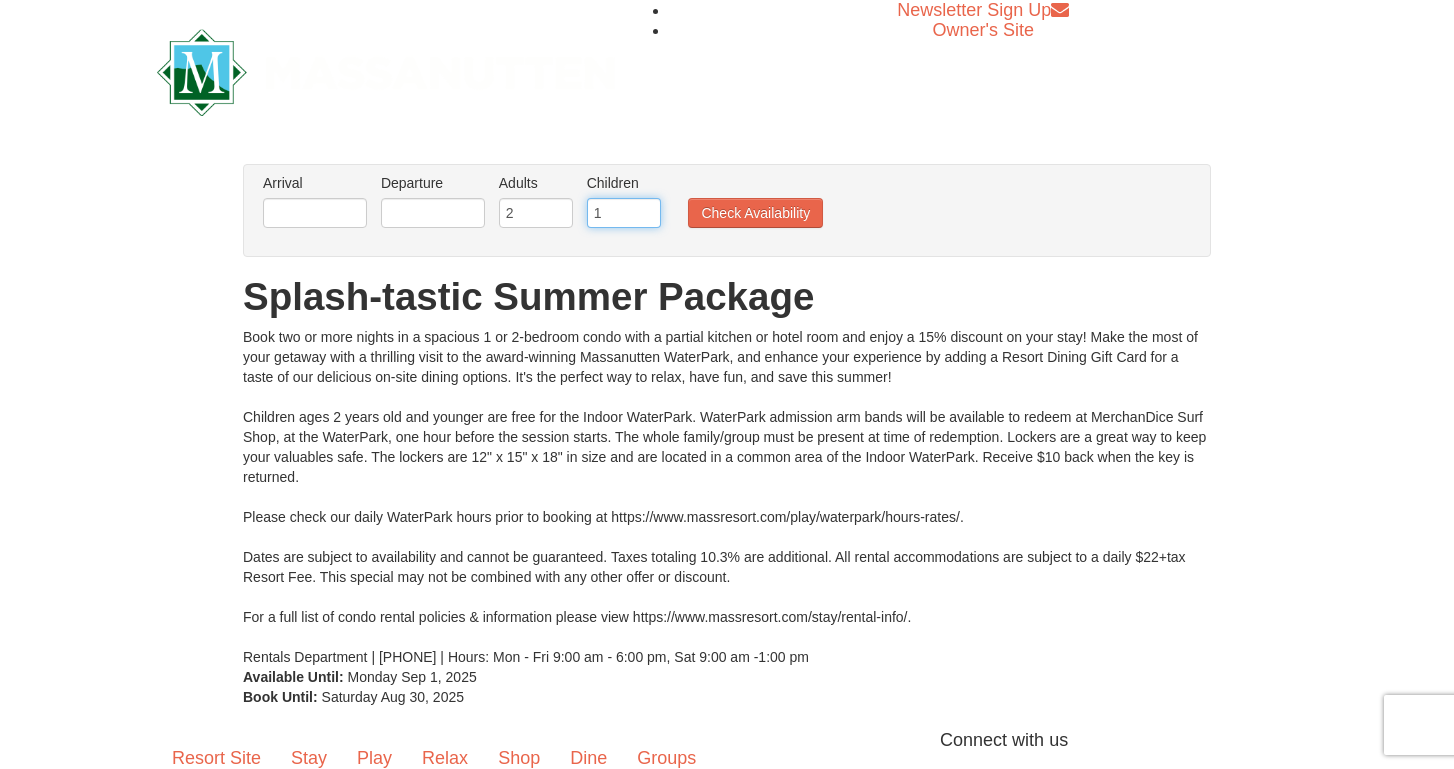 click on "1" at bounding box center (624, 213) 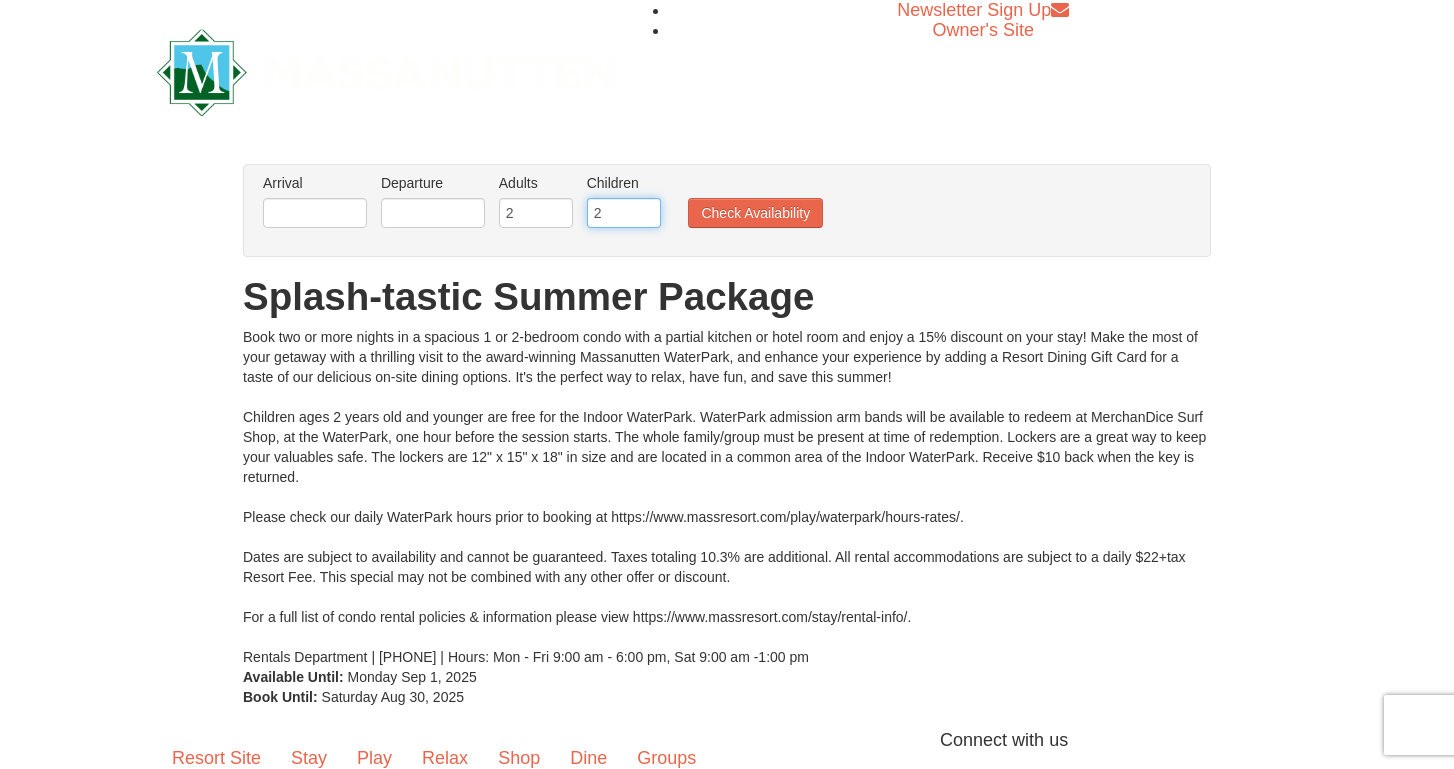 click on "2" at bounding box center (624, 213) 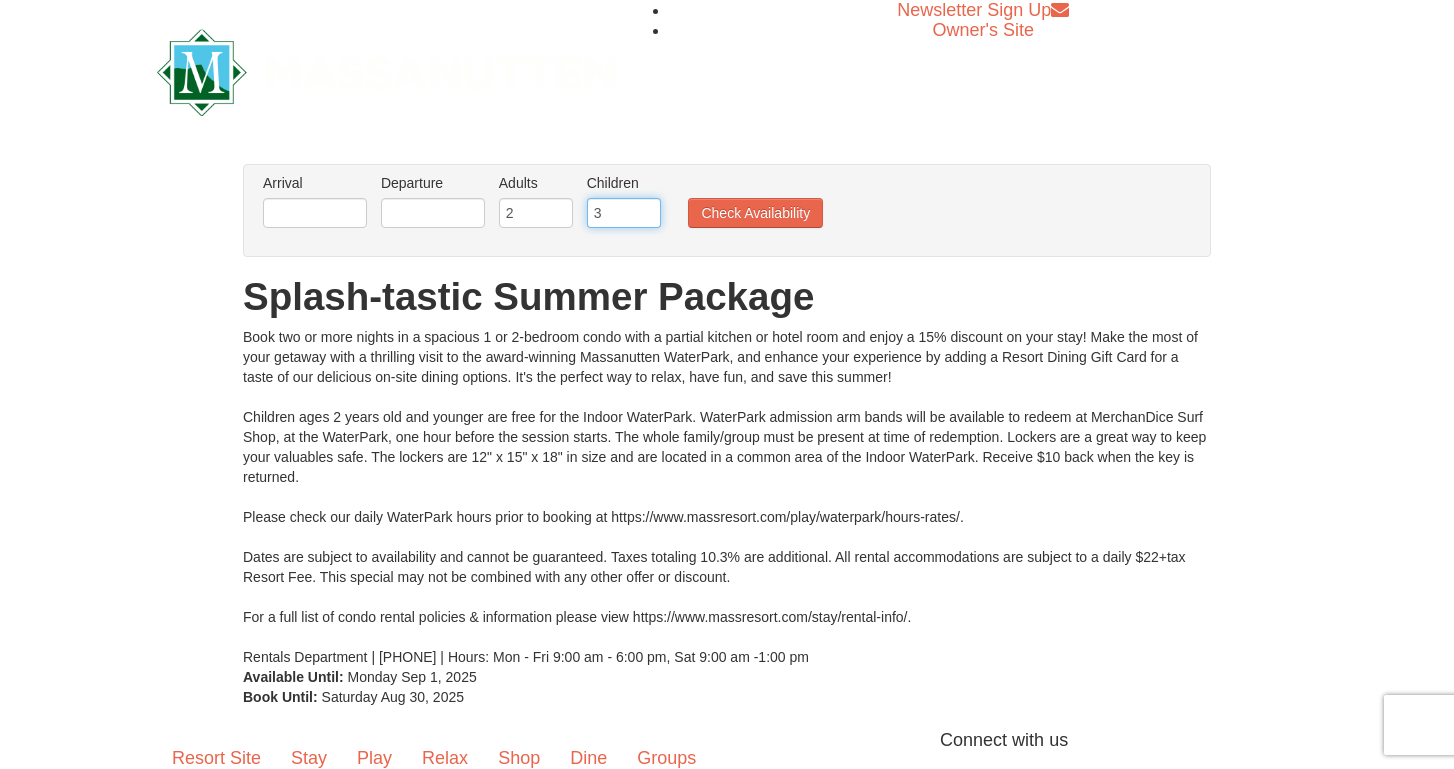 type on "3" 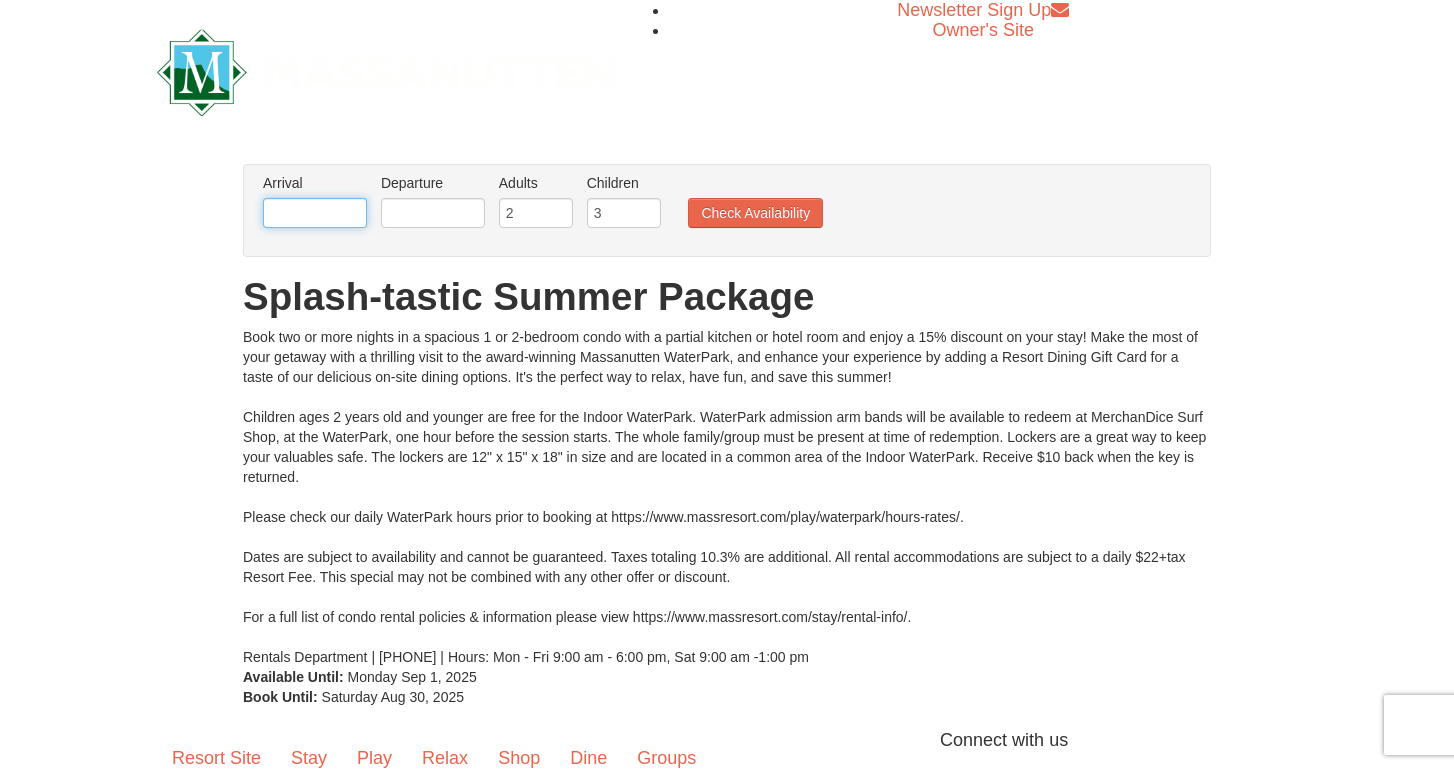 click at bounding box center (315, 213) 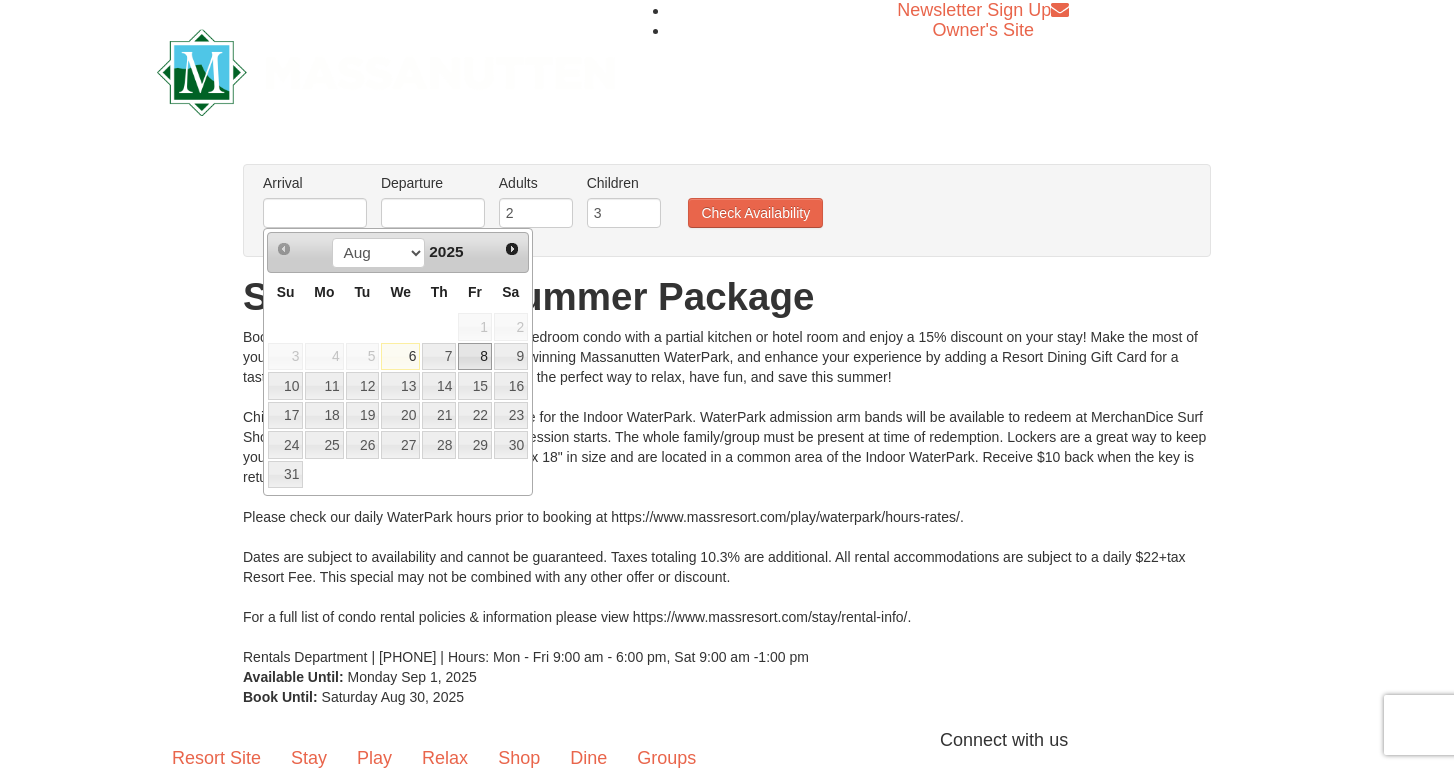 click on "8" at bounding box center [475, 357] 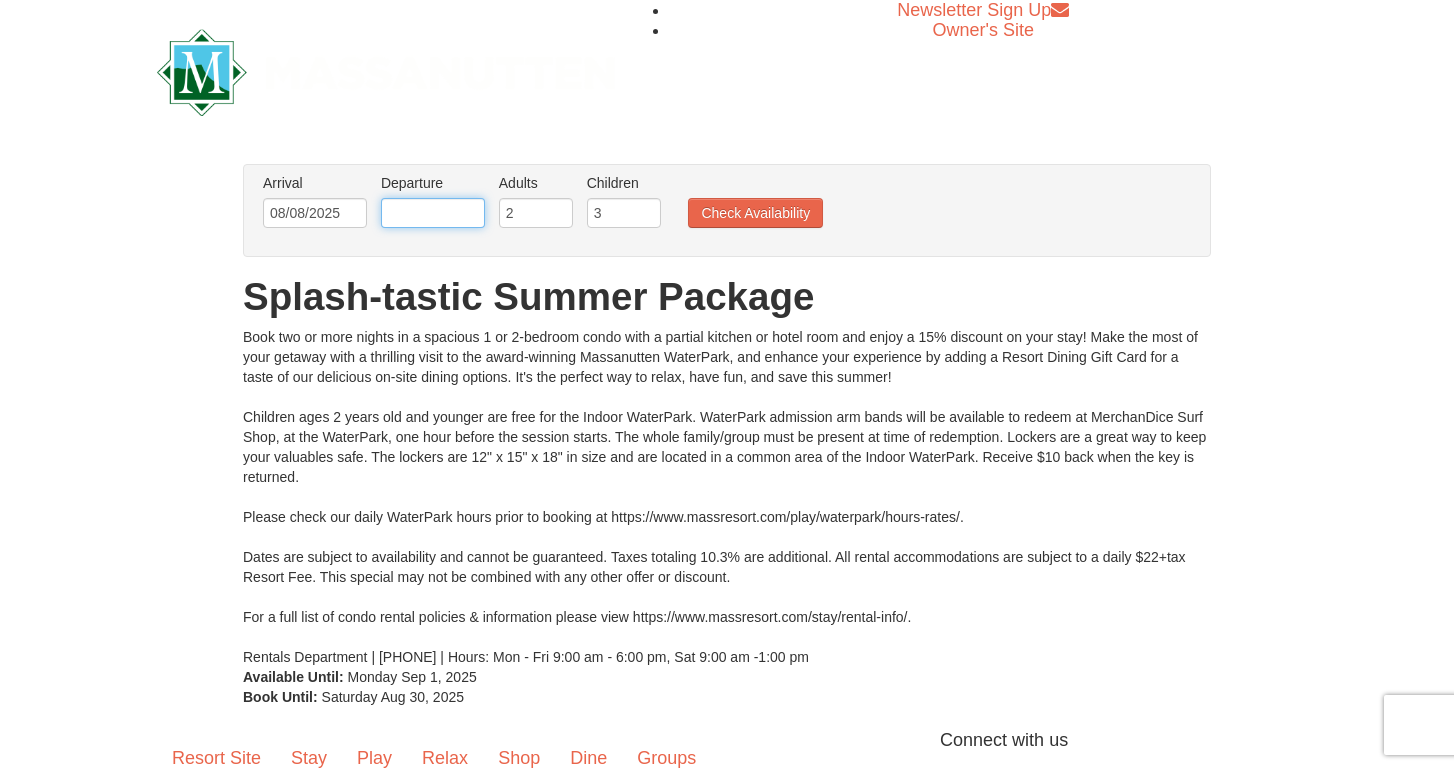 click at bounding box center (433, 213) 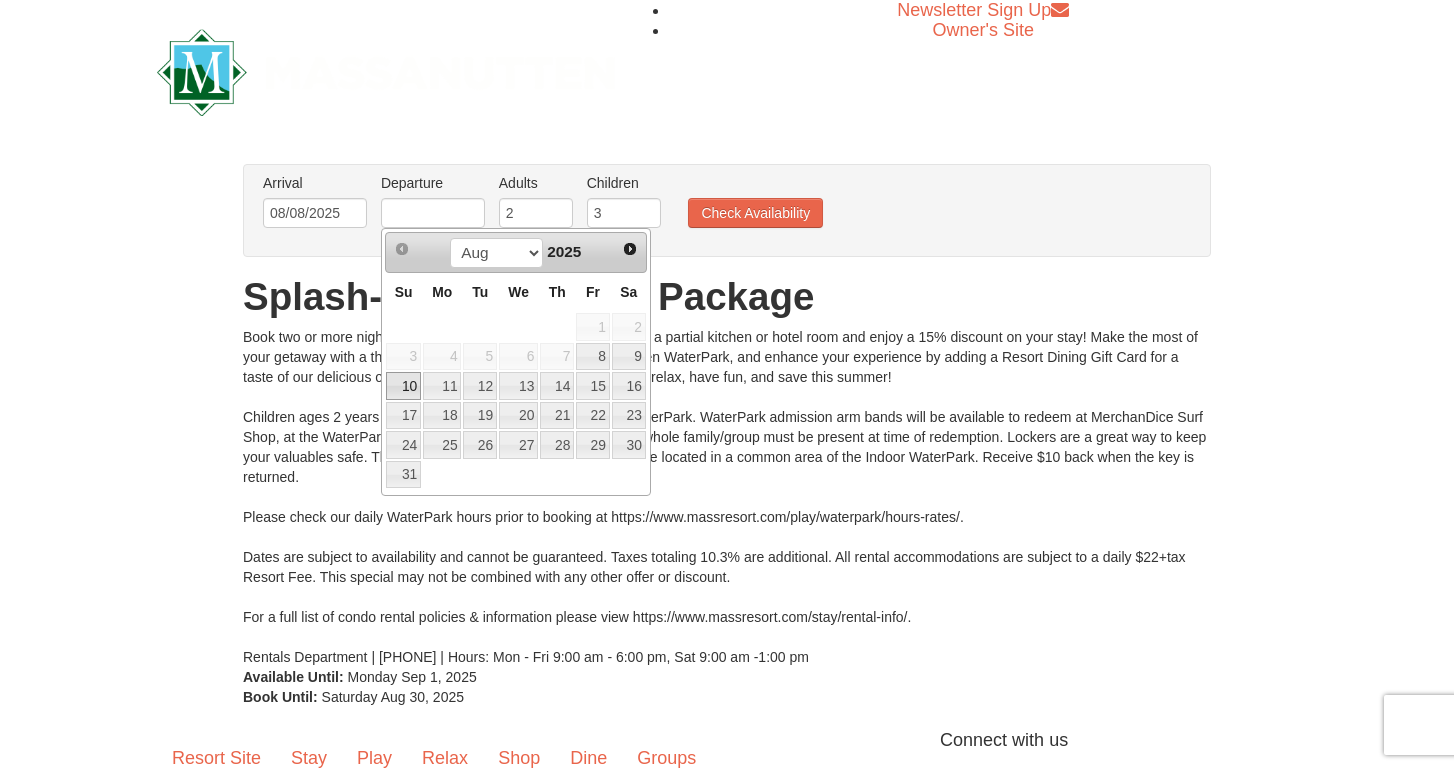 click on "10" at bounding box center [403, 386] 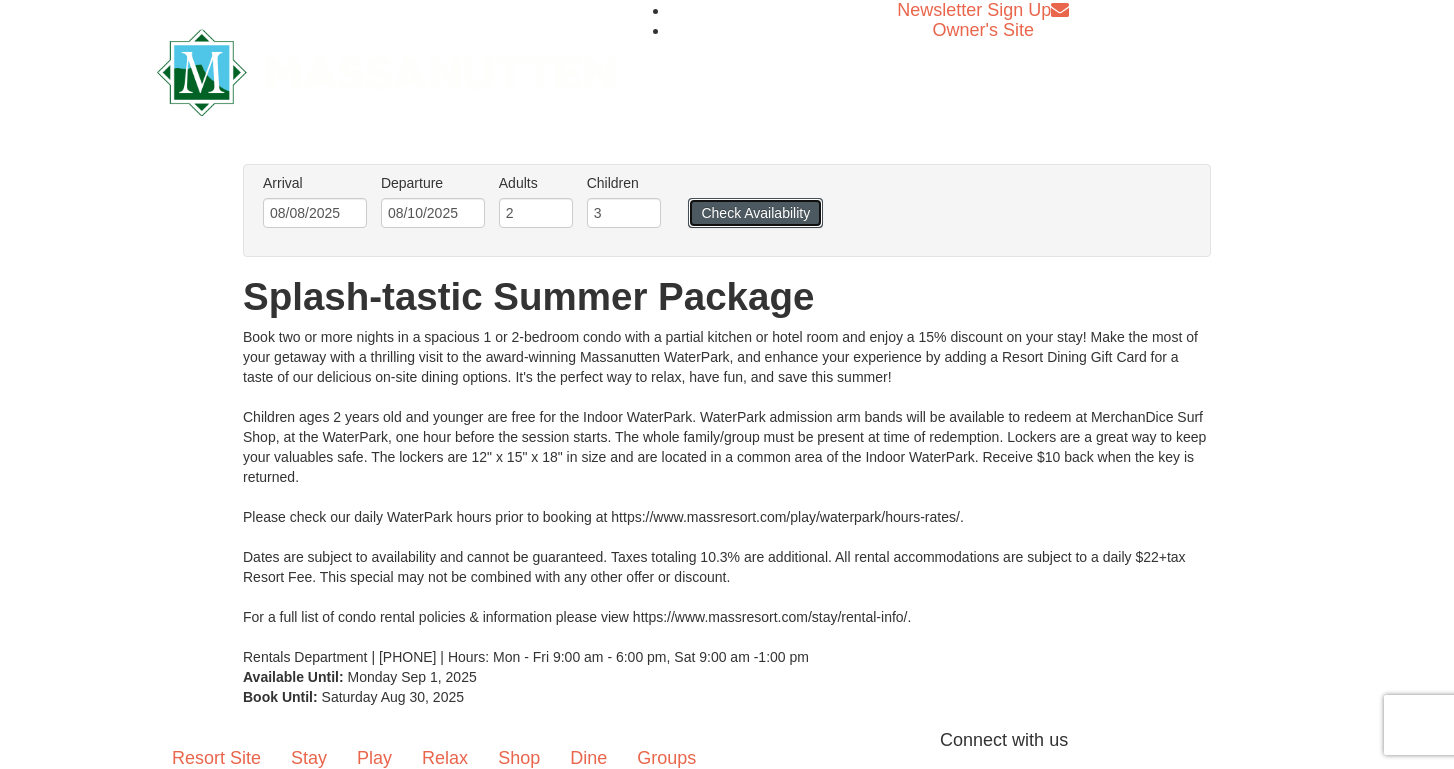 click on "Check Availability" at bounding box center (755, 213) 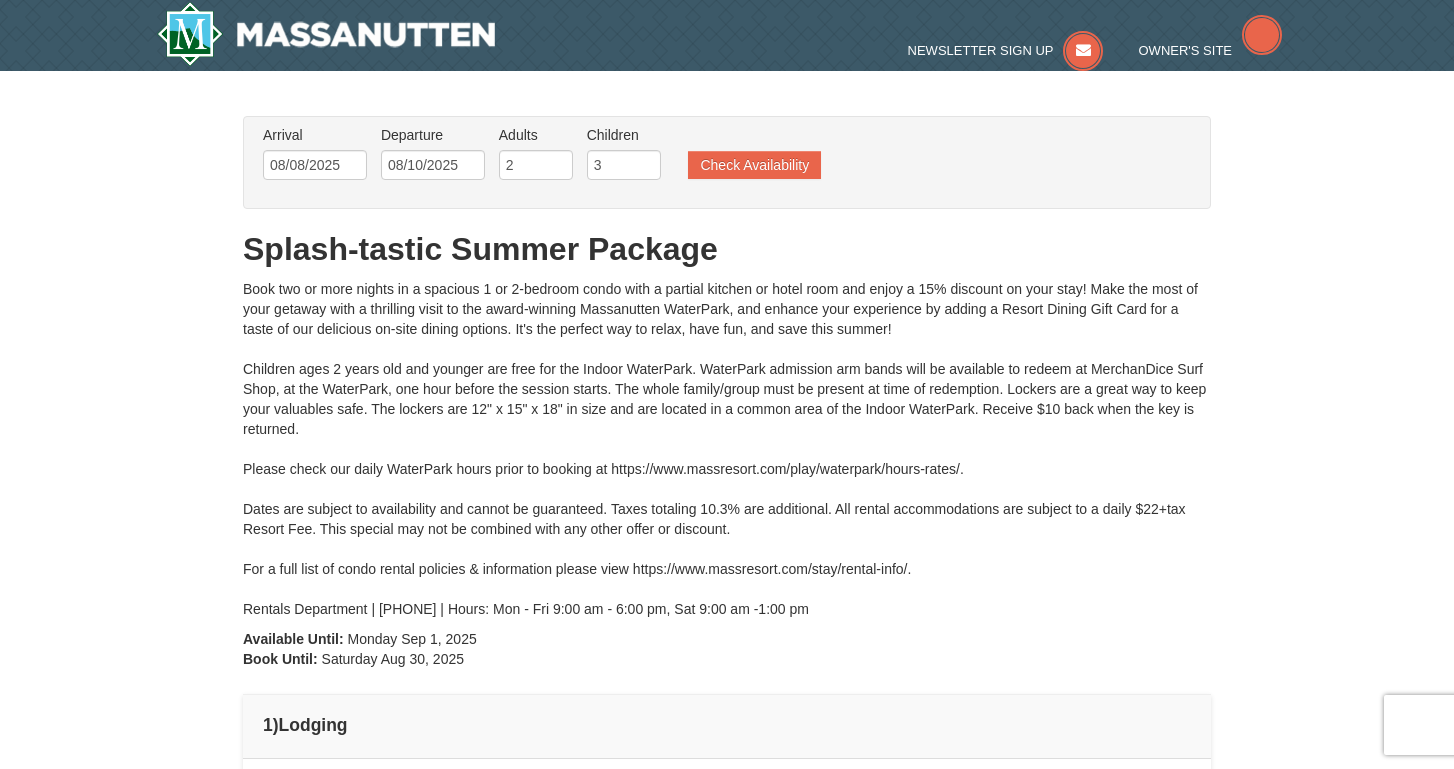 scroll, scrollTop: 0, scrollLeft: 0, axis: both 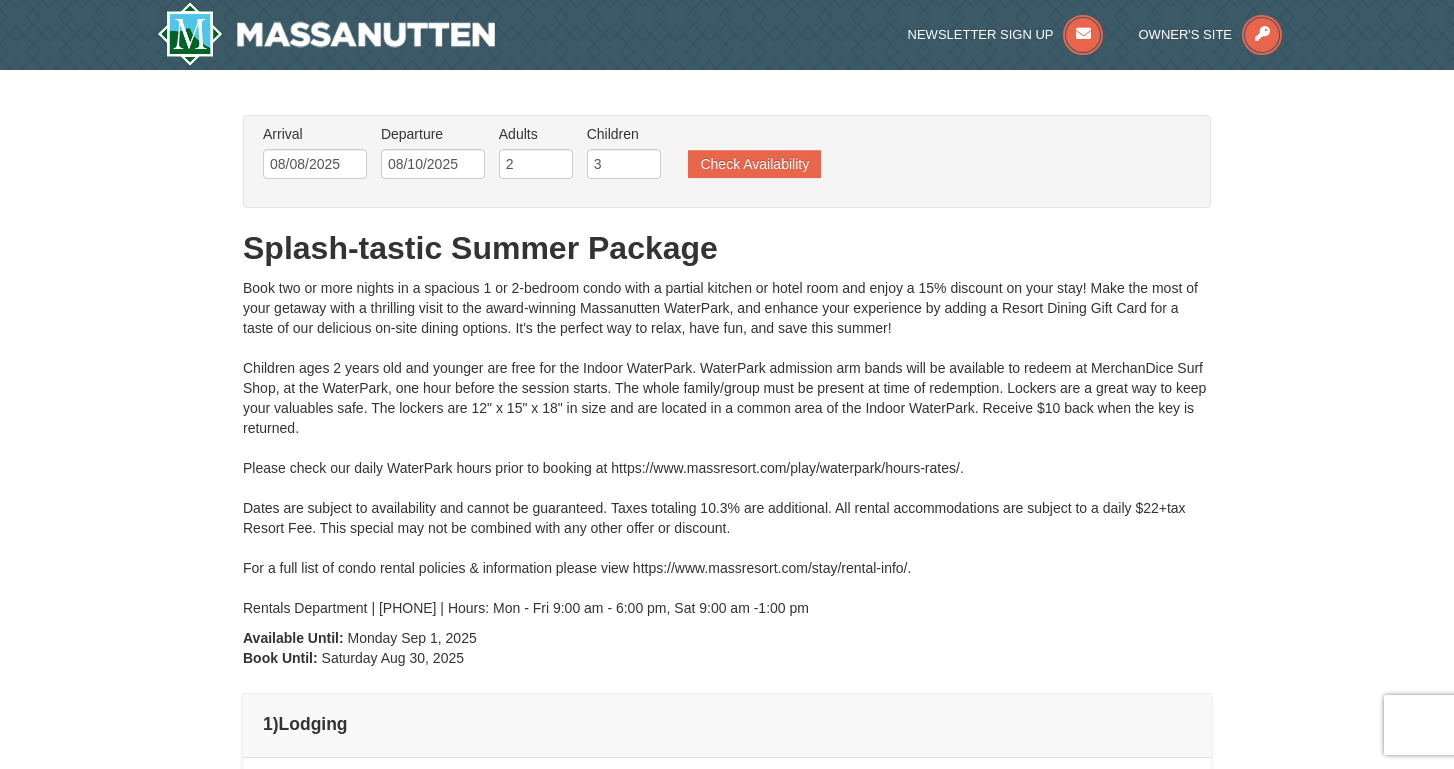 type on "08/08/2025" 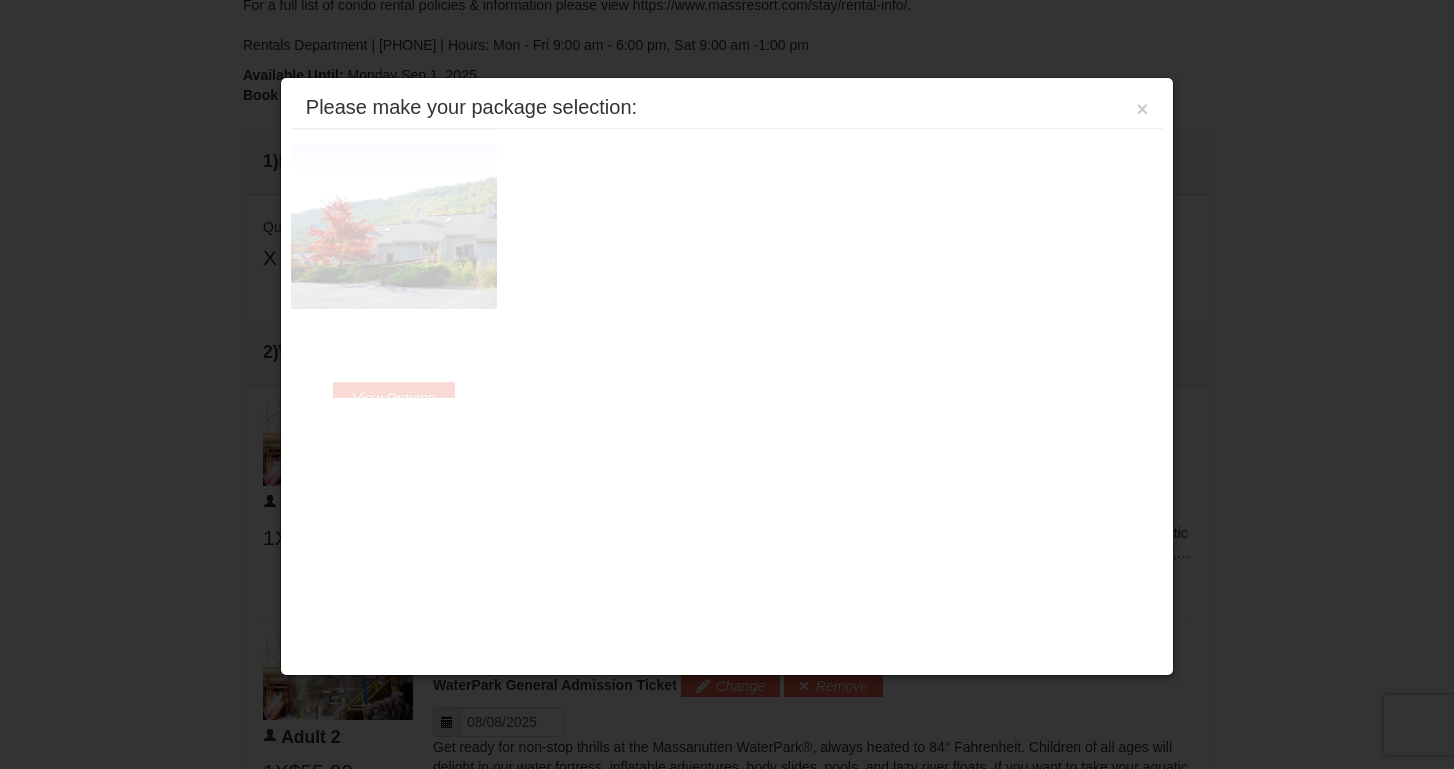 scroll, scrollTop: 683, scrollLeft: 0, axis: vertical 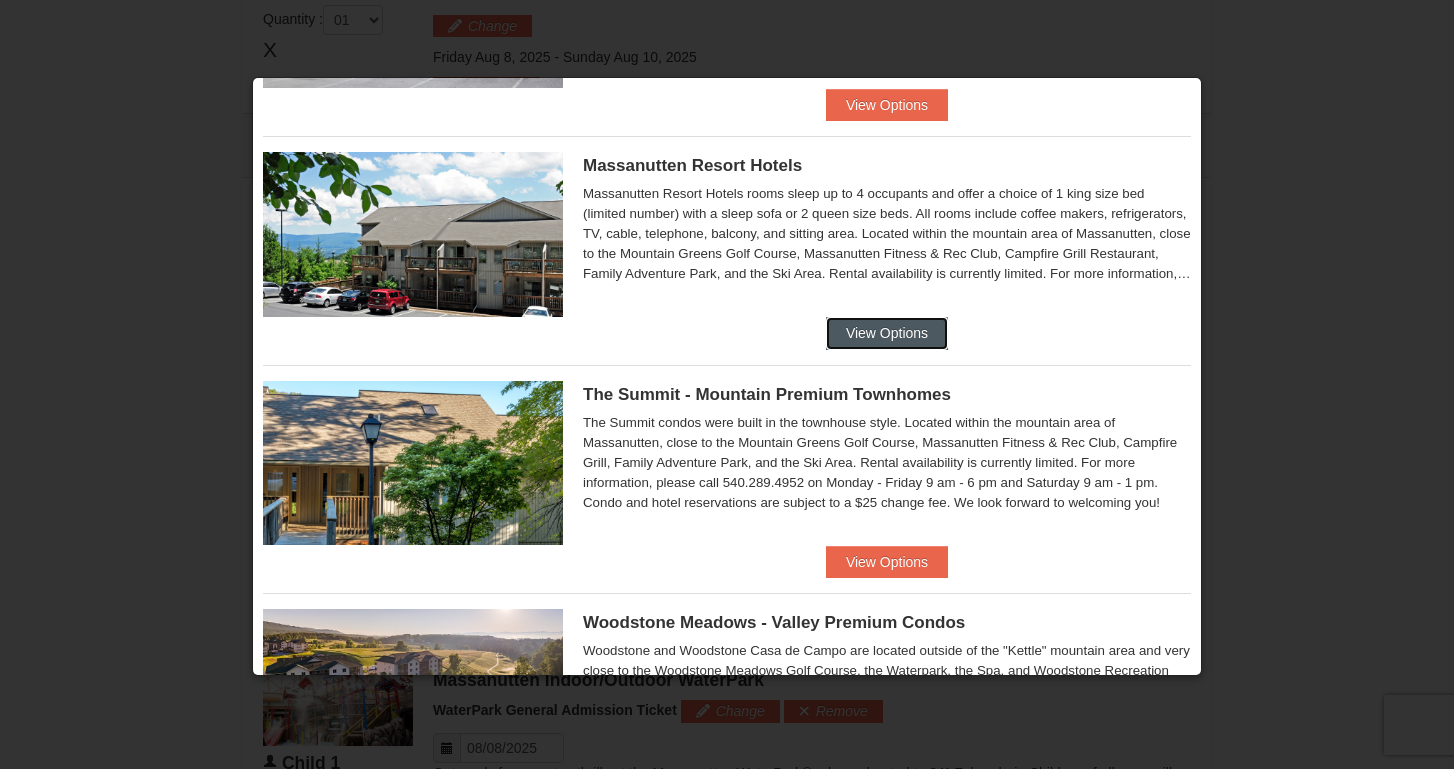 click on "View Options" at bounding box center [887, 333] 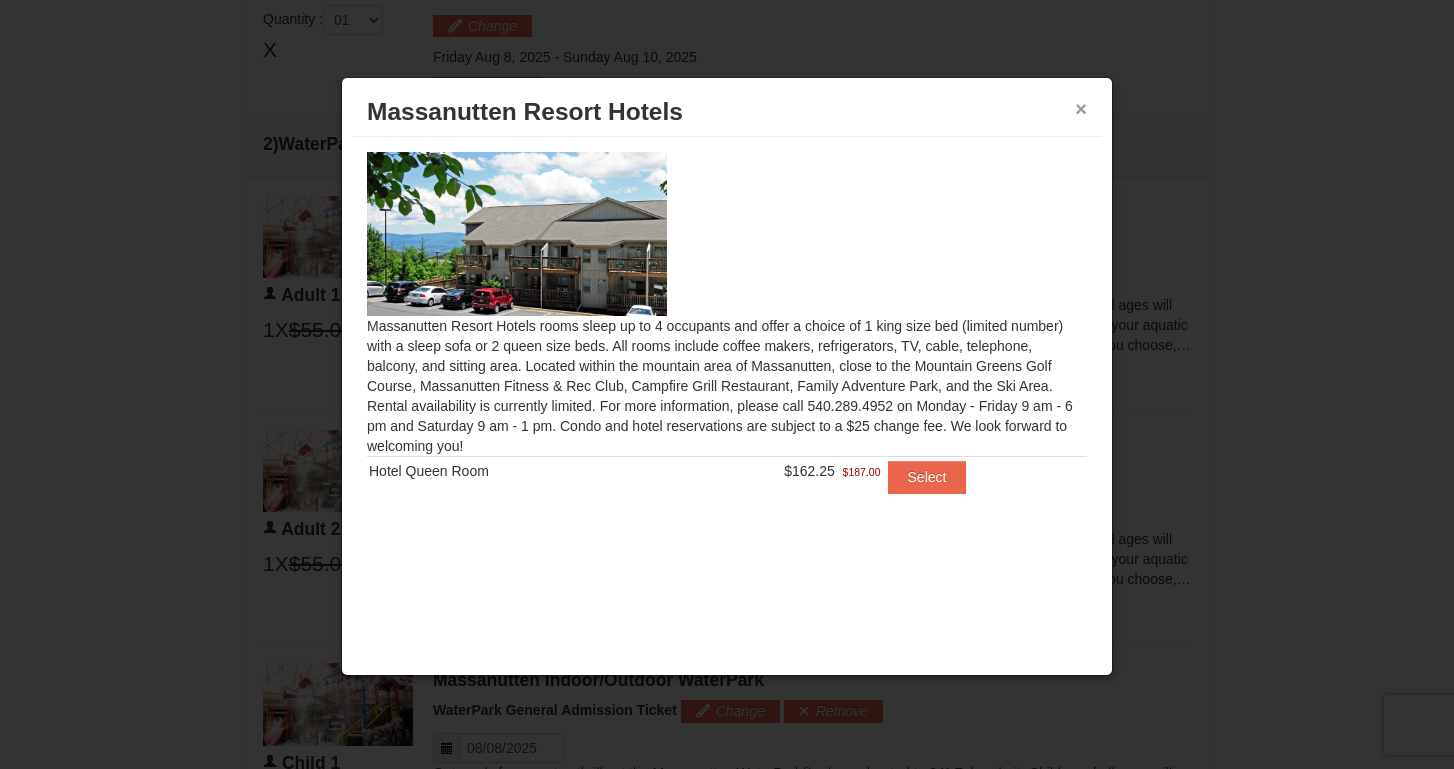 click on "×" at bounding box center [1081, 109] 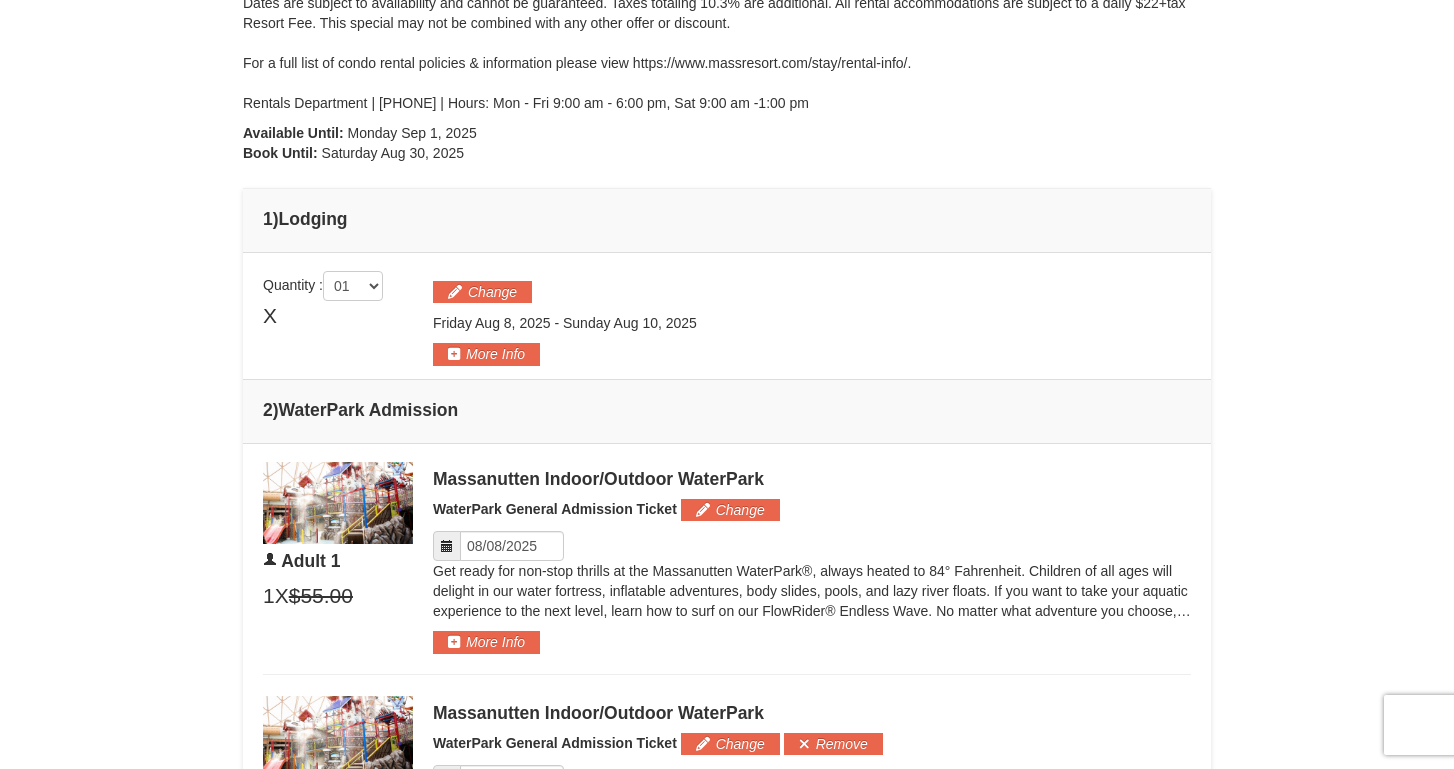 scroll, scrollTop: 587, scrollLeft: 0, axis: vertical 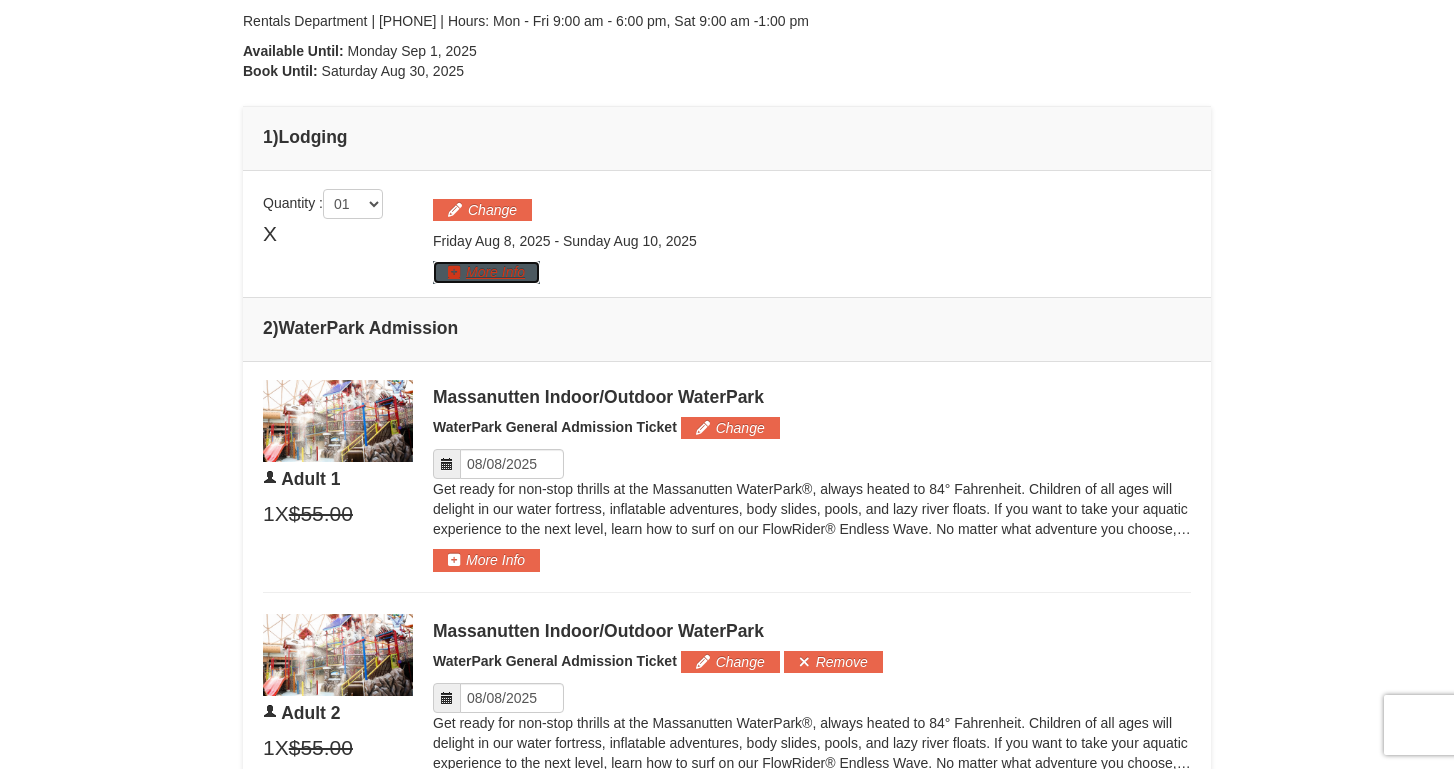 click on "More Info" at bounding box center [486, 272] 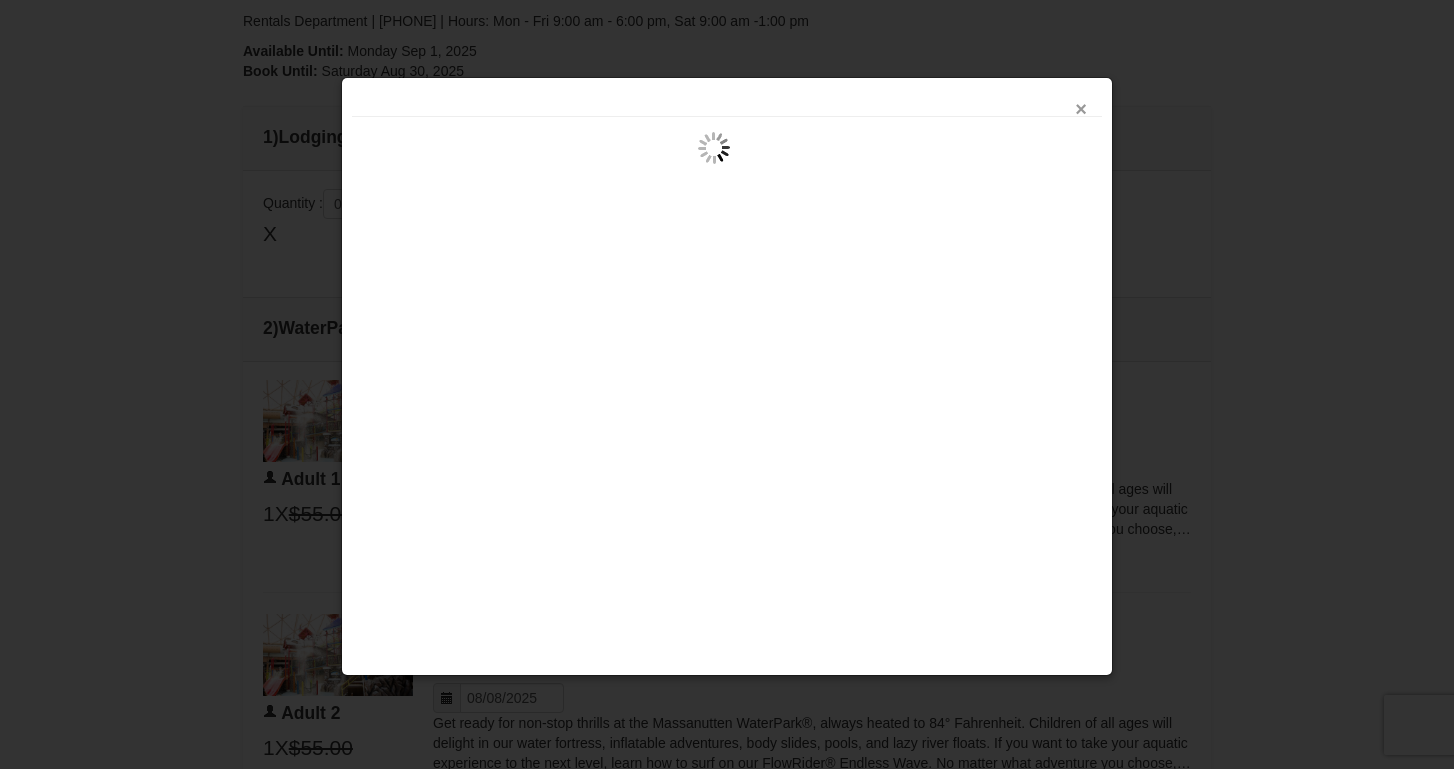click on "×" at bounding box center (1081, 109) 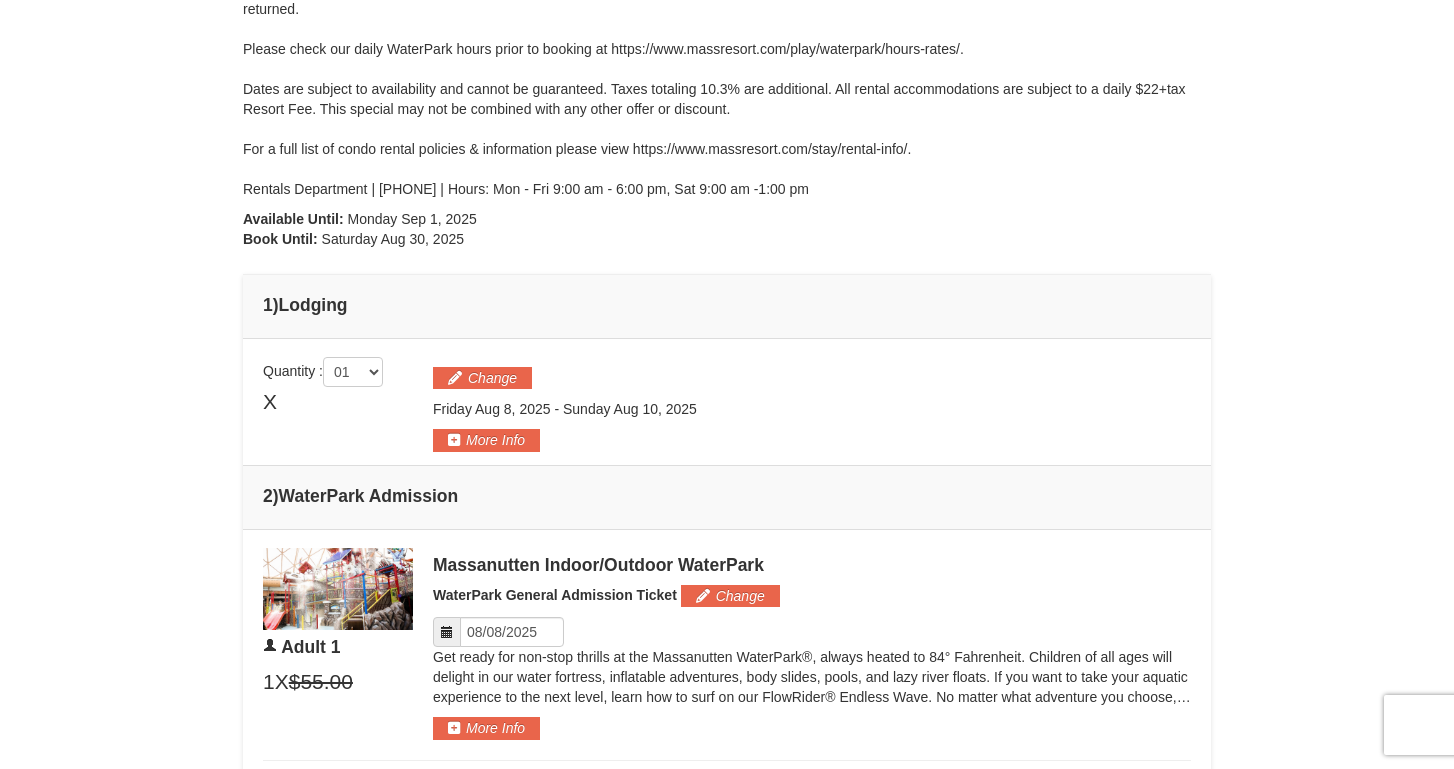 scroll, scrollTop: 0, scrollLeft: 0, axis: both 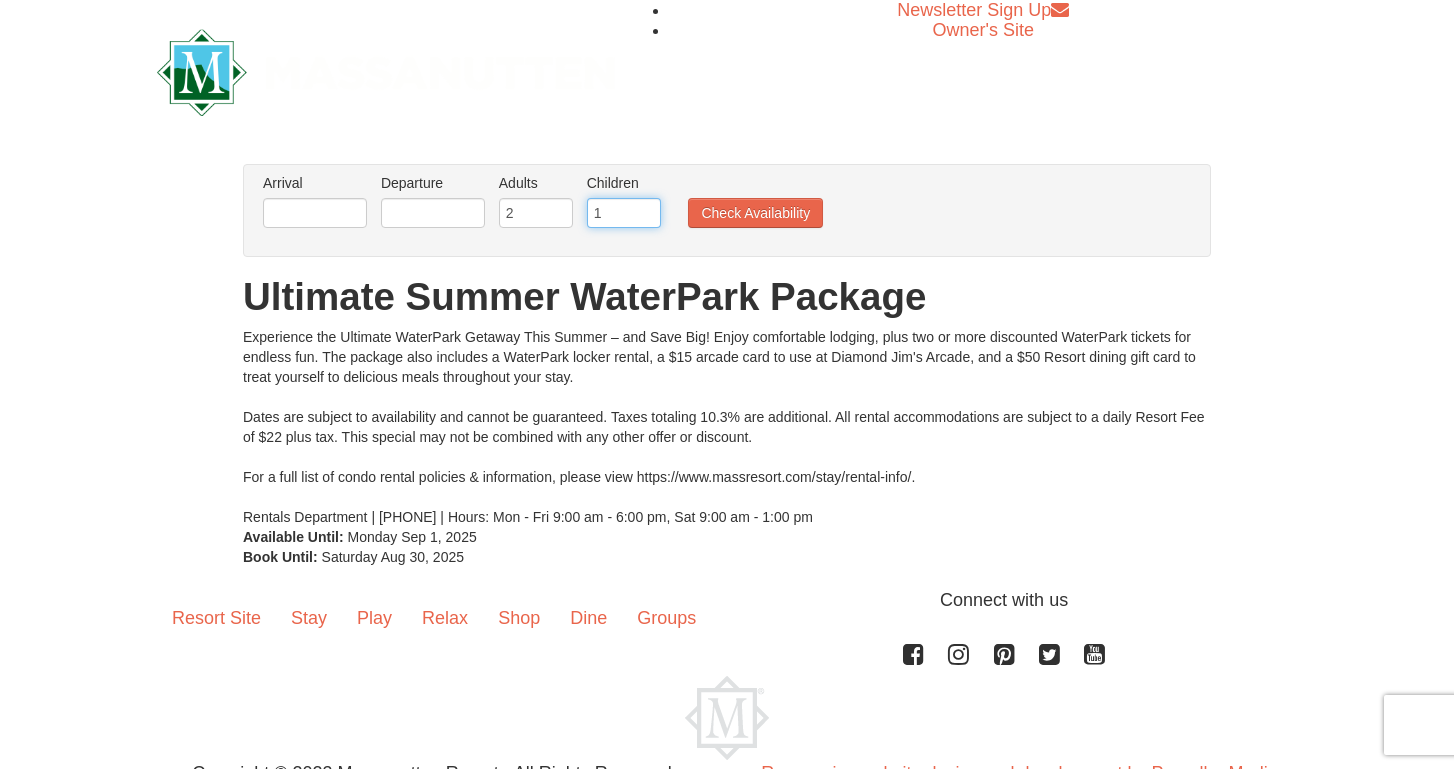 click on "1" at bounding box center (624, 213) 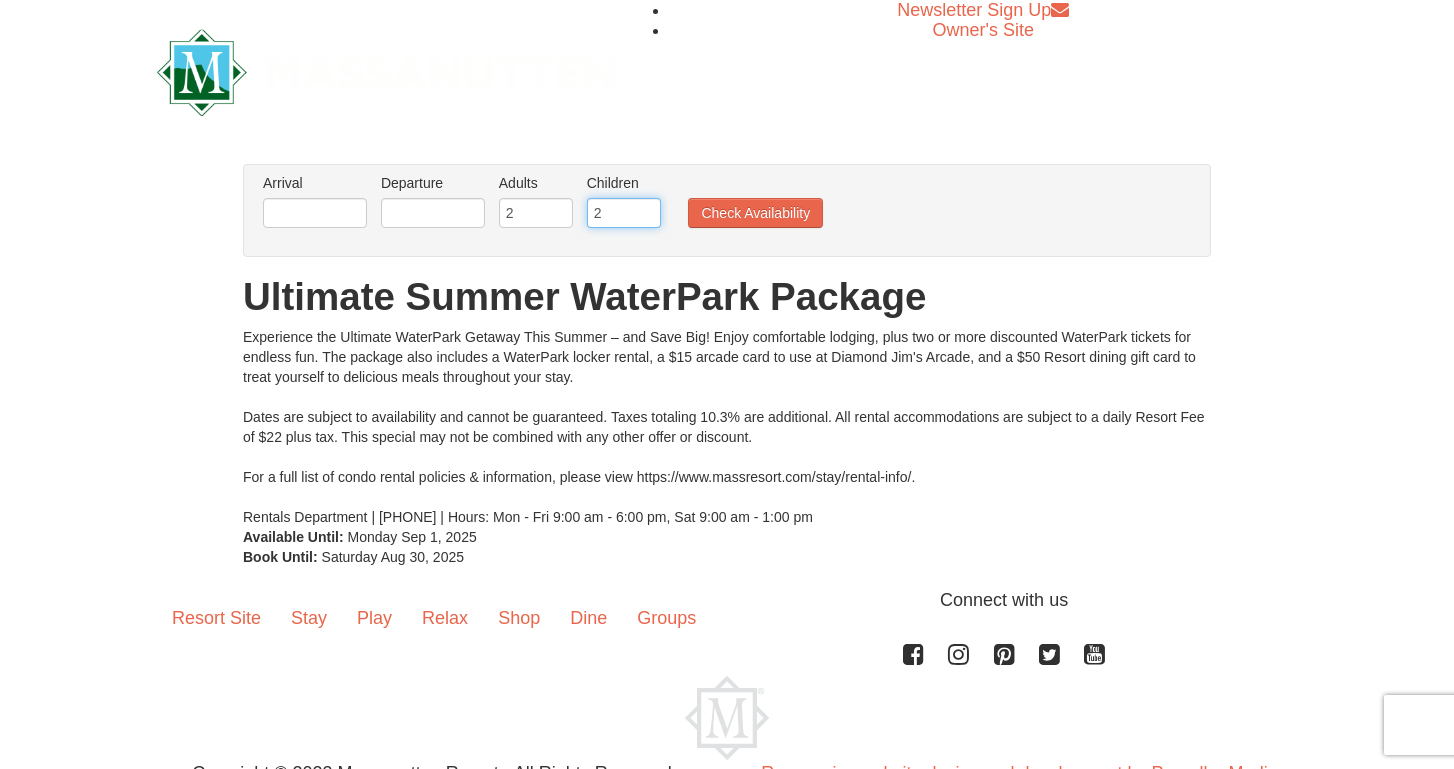 click on "2" at bounding box center (624, 213) 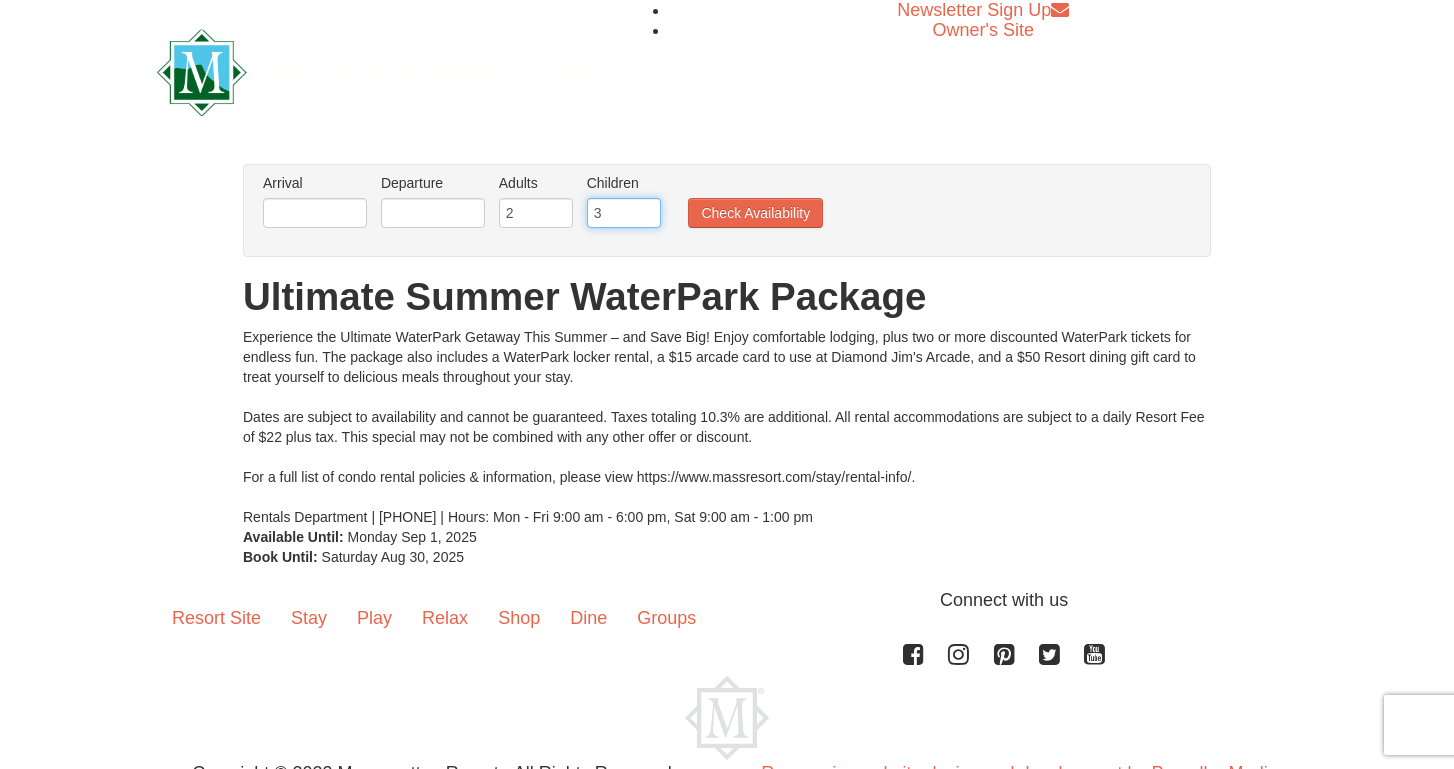 type on "3" 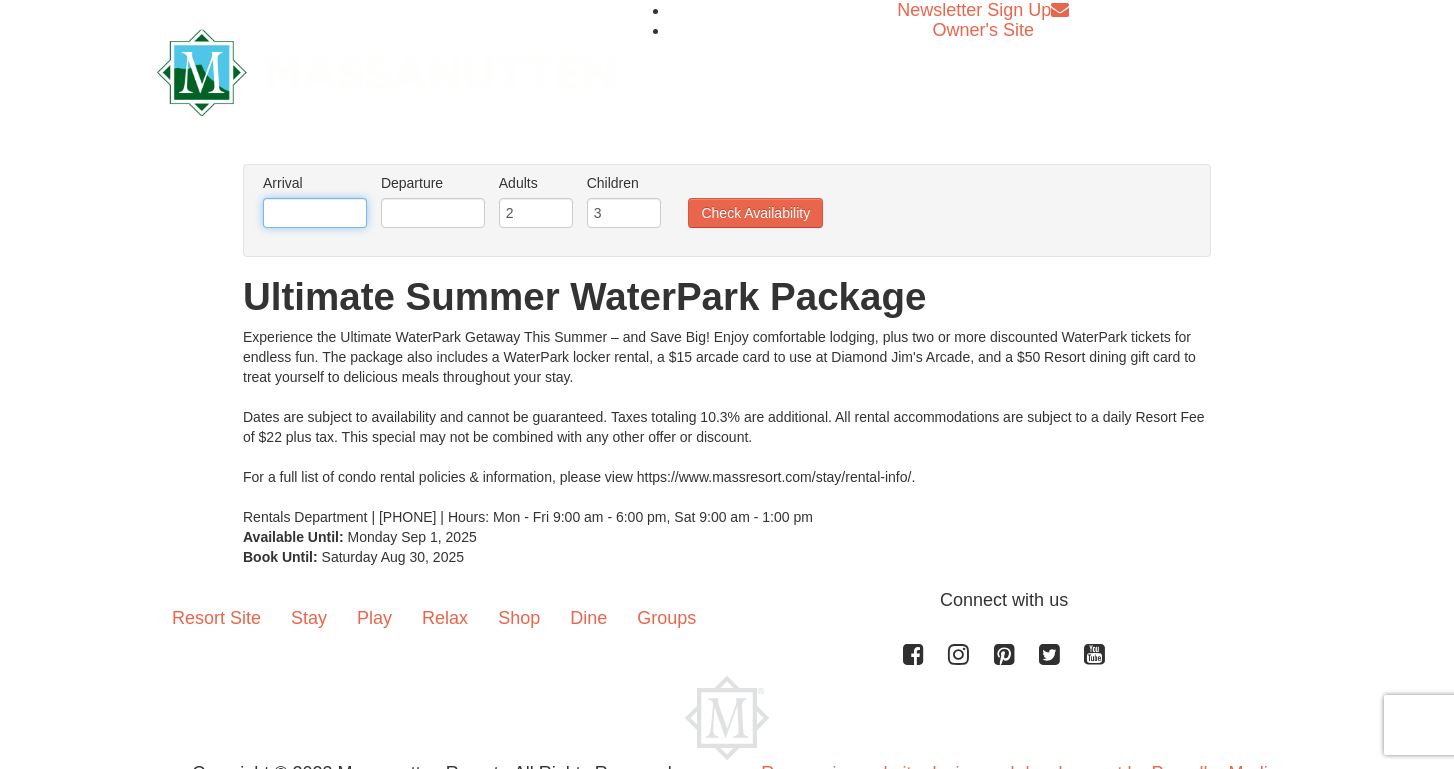 click at bounding box center (315, 213) 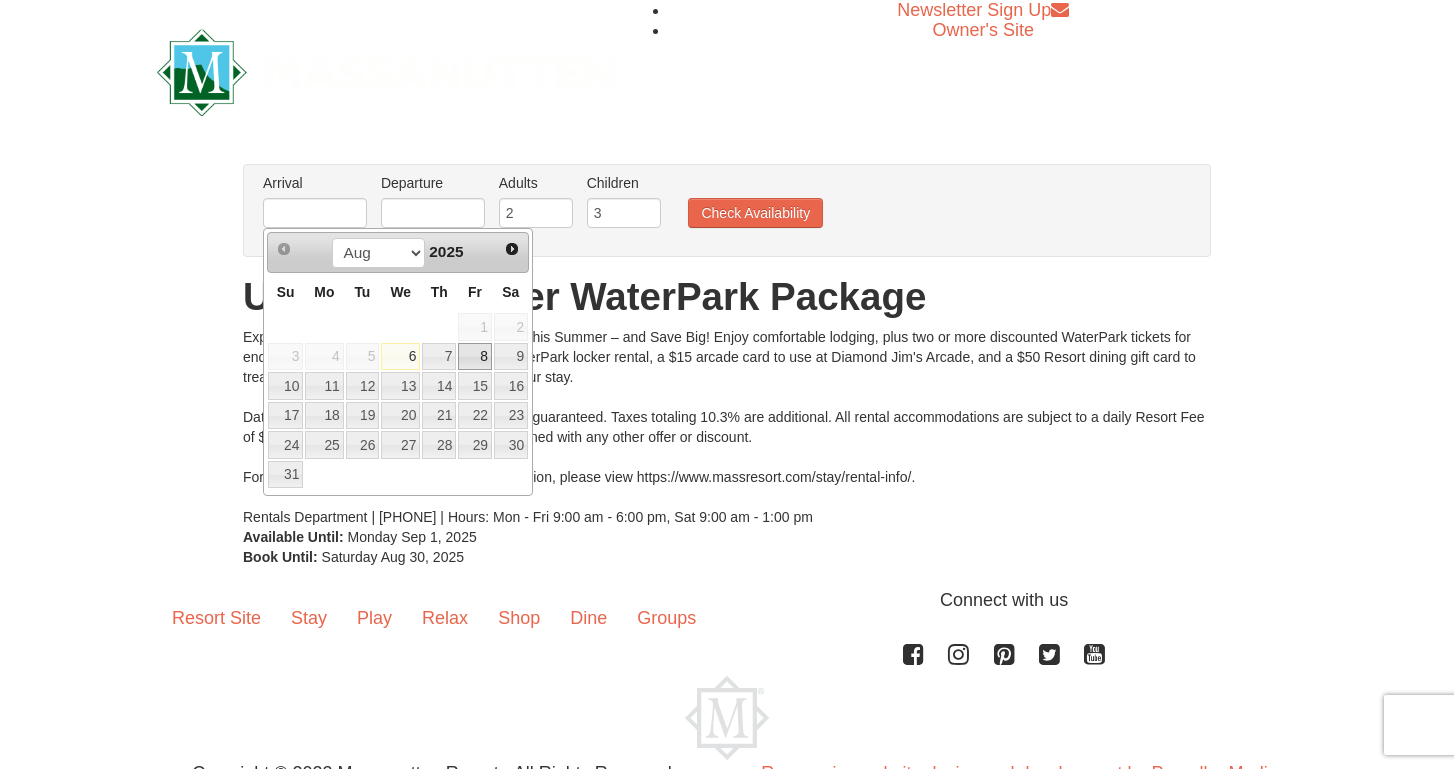 click on "8" at bounding box center (475, 357) 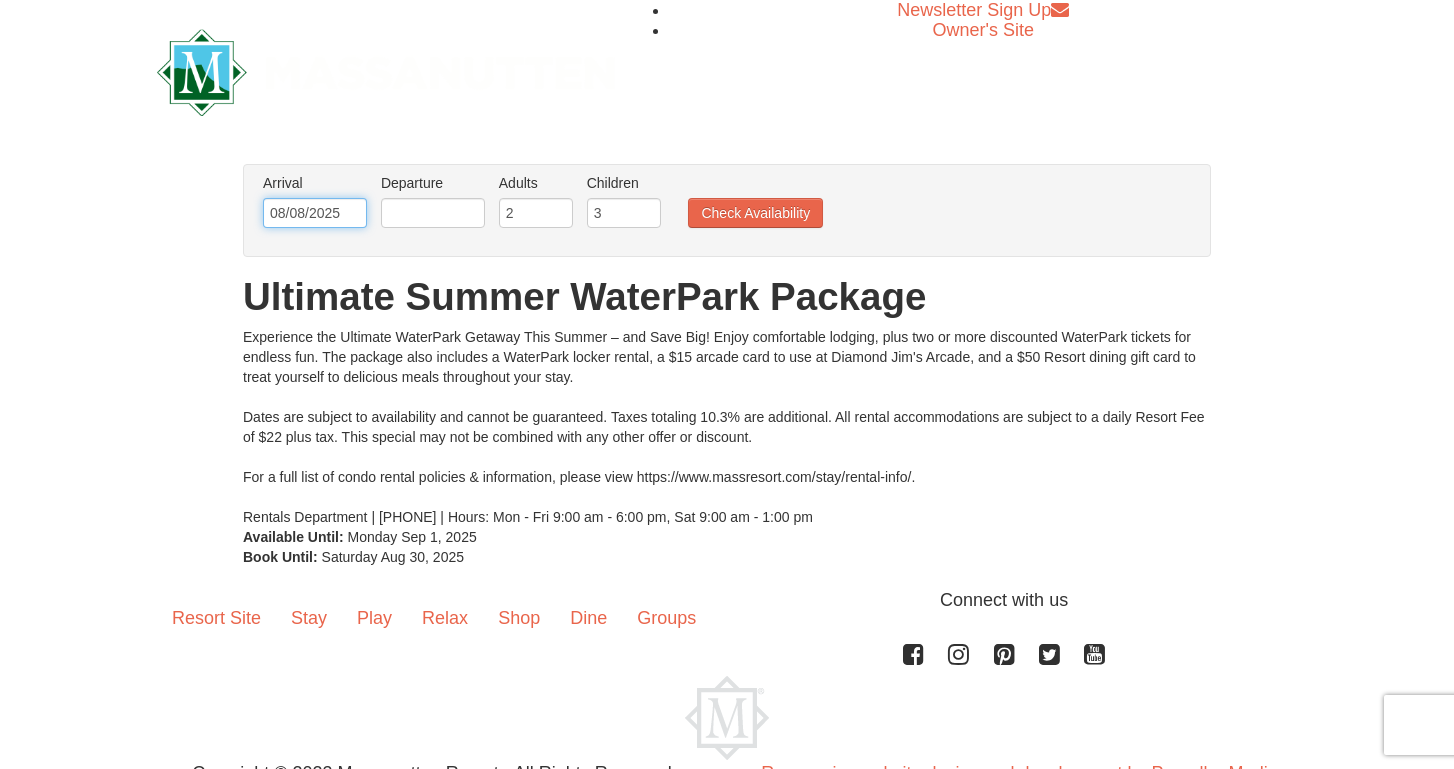 click on "08/08/2025" at bounding box center [315, 213] 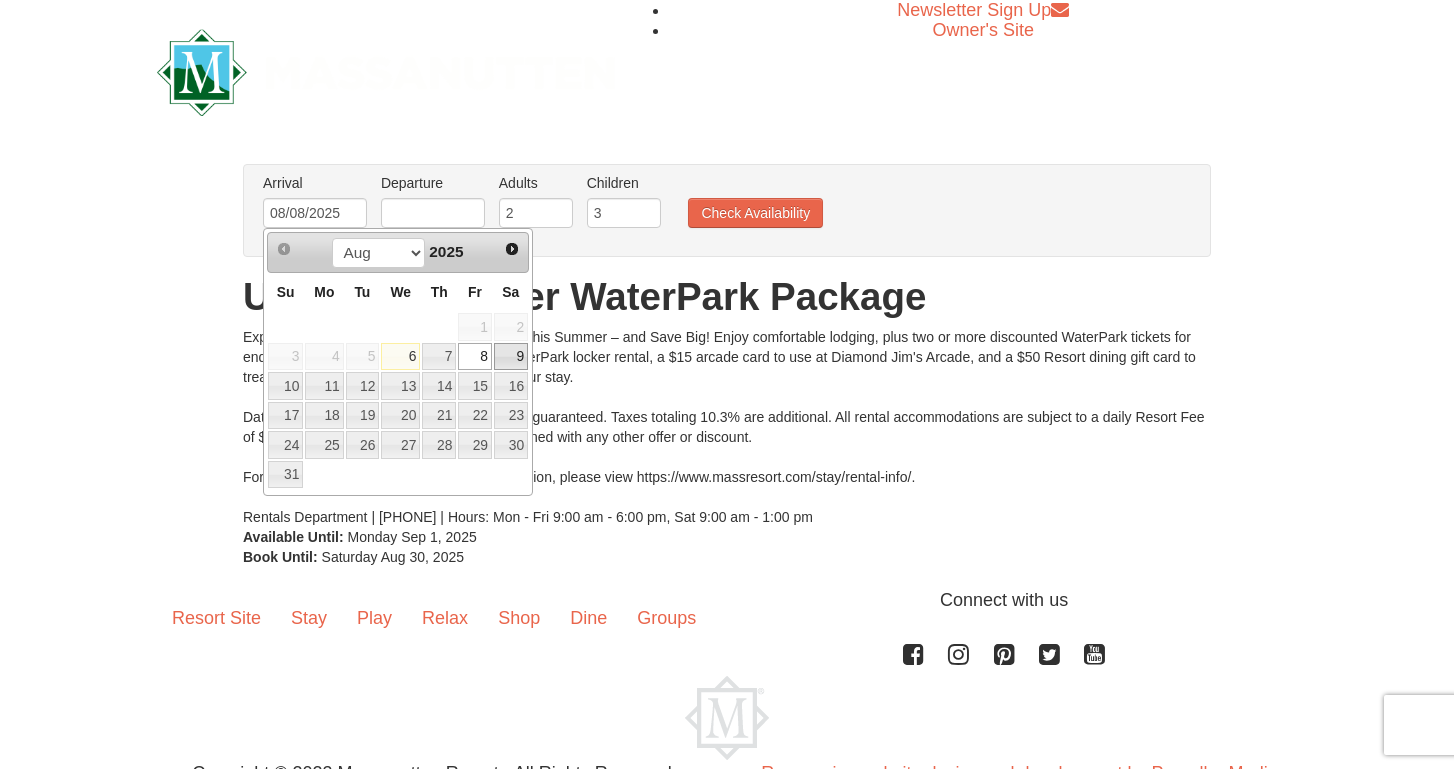 click on "9" at bounding box center (511, 357) 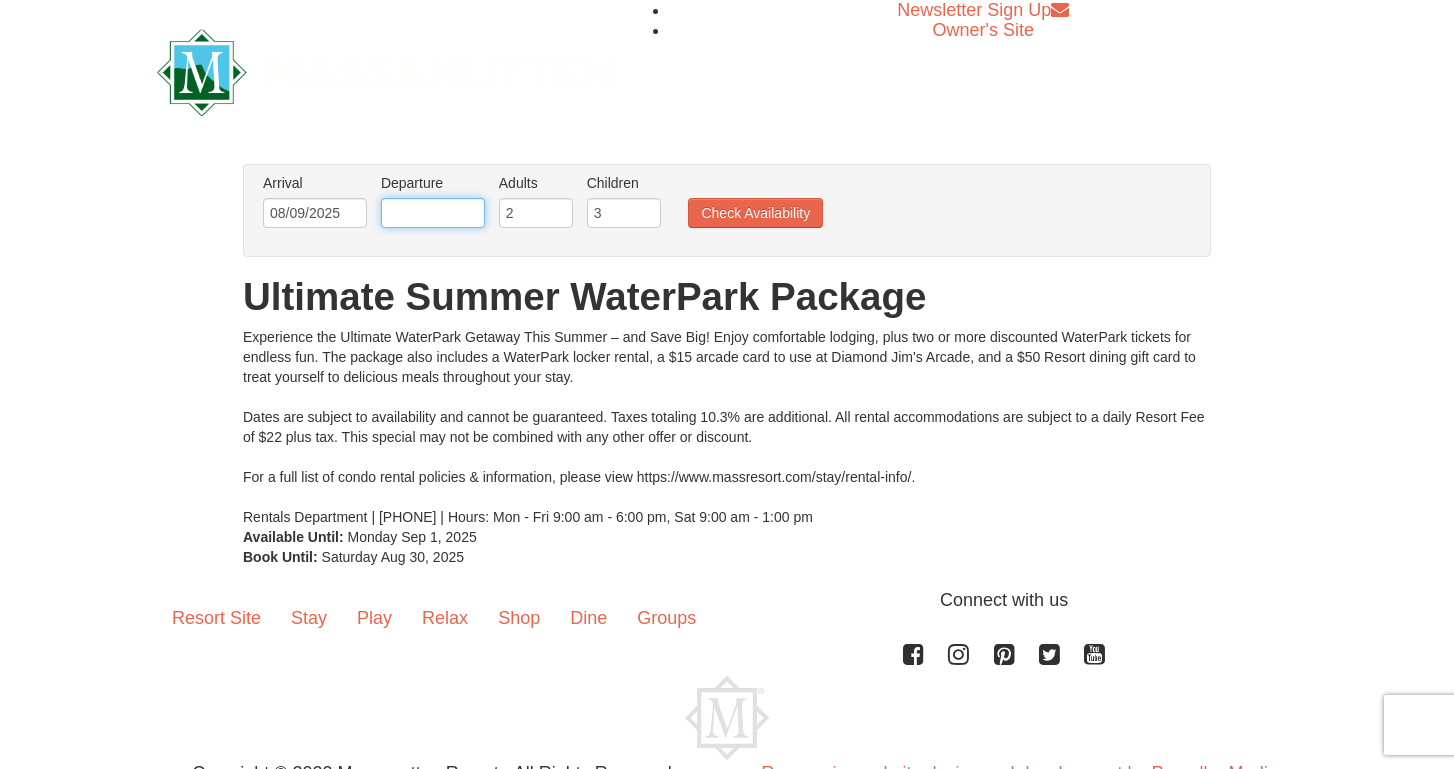 click at bounding box center [433, 213] 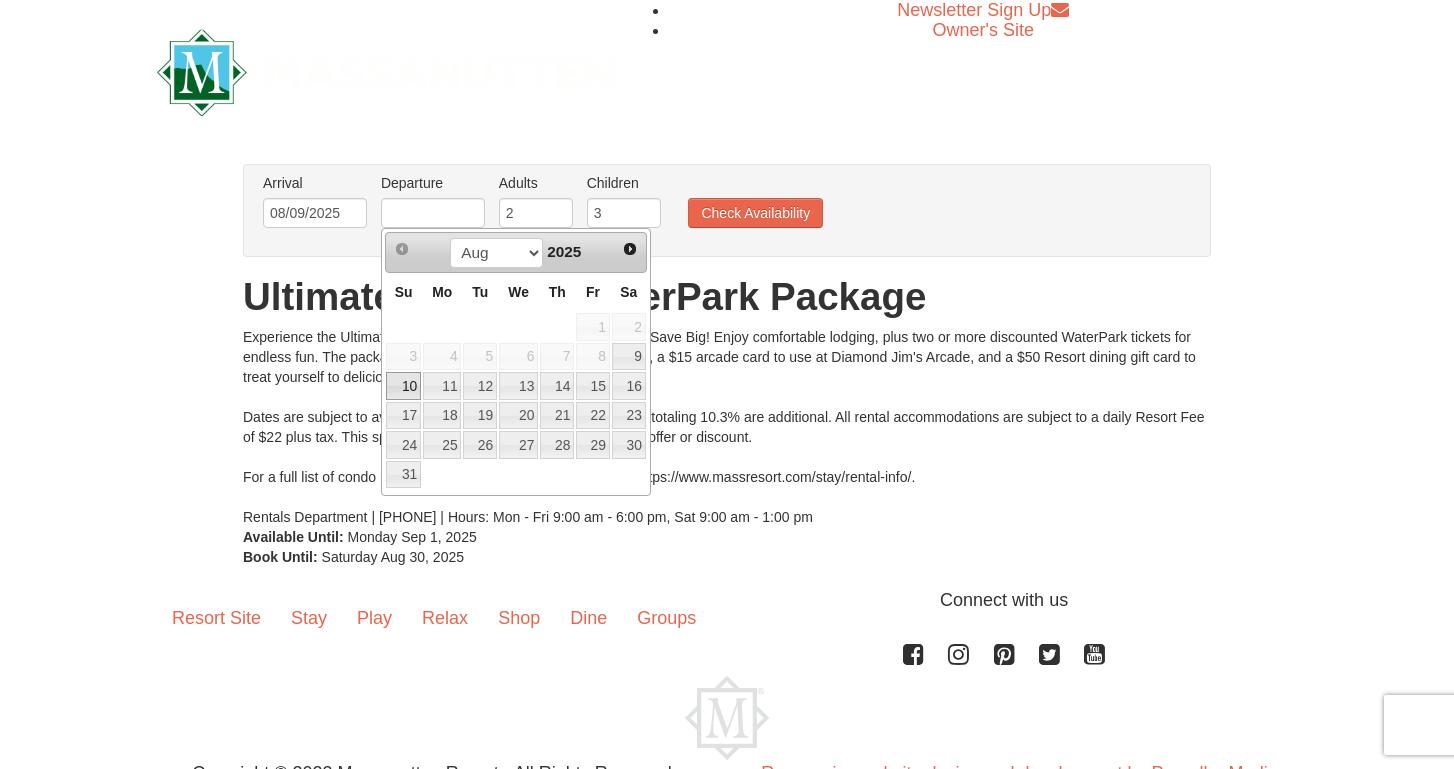 click on "10" at bounding box center [403, 386] 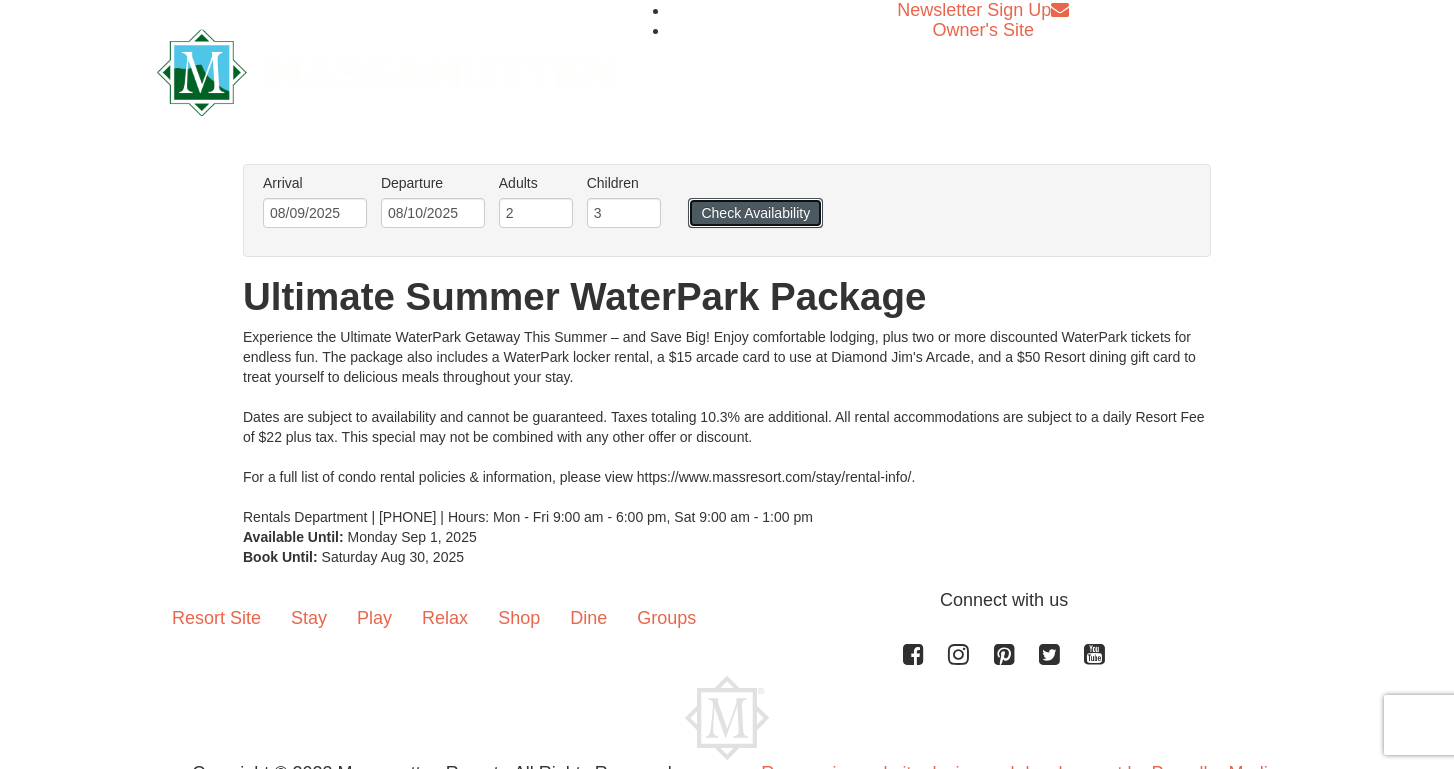 click on "Check Availability" at bounding box center (755, 213) 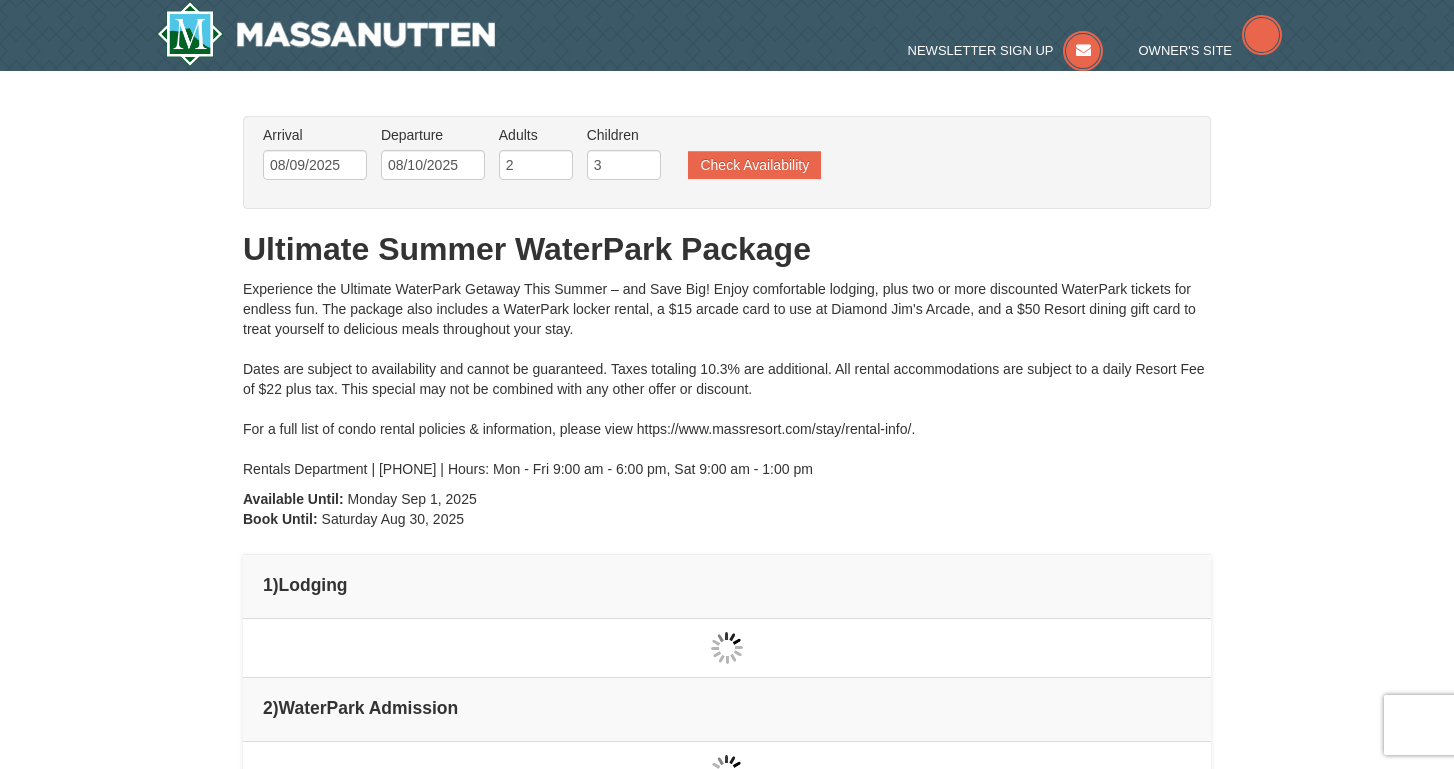 scroll, scrollTop: 0, scrollLeft: 0, axis: both 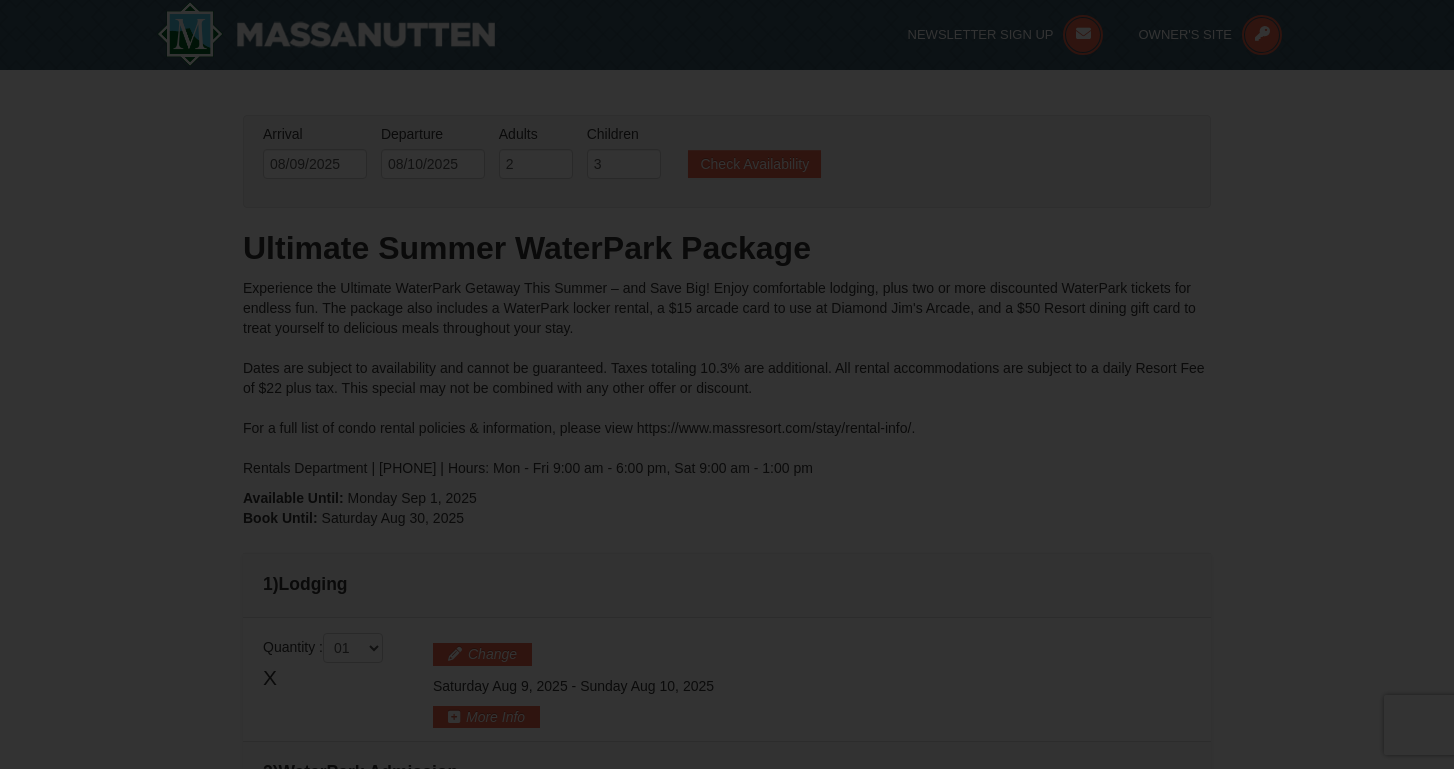 type on "08/09/2025" 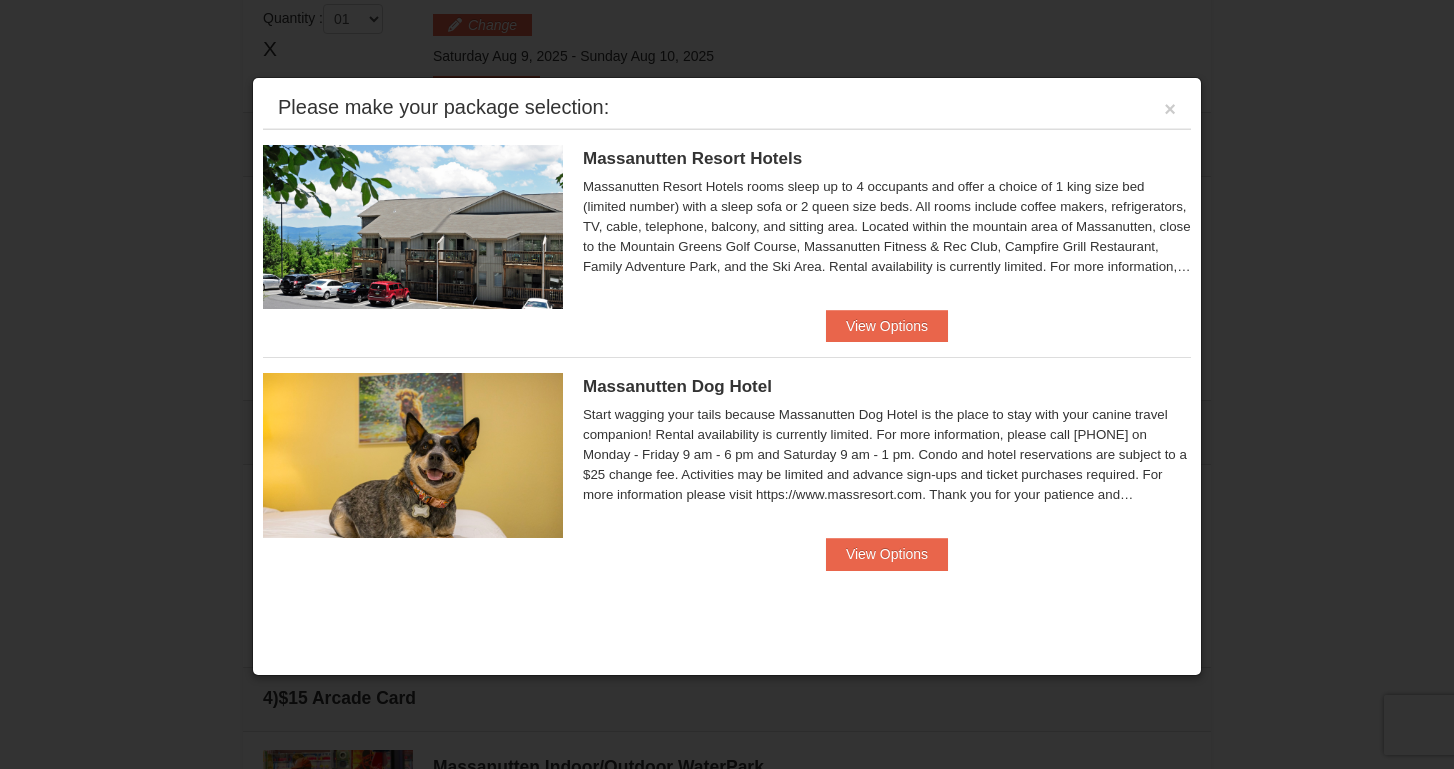 scroll, scrollTop: 679, scrollLeft: 0, axis: vertical 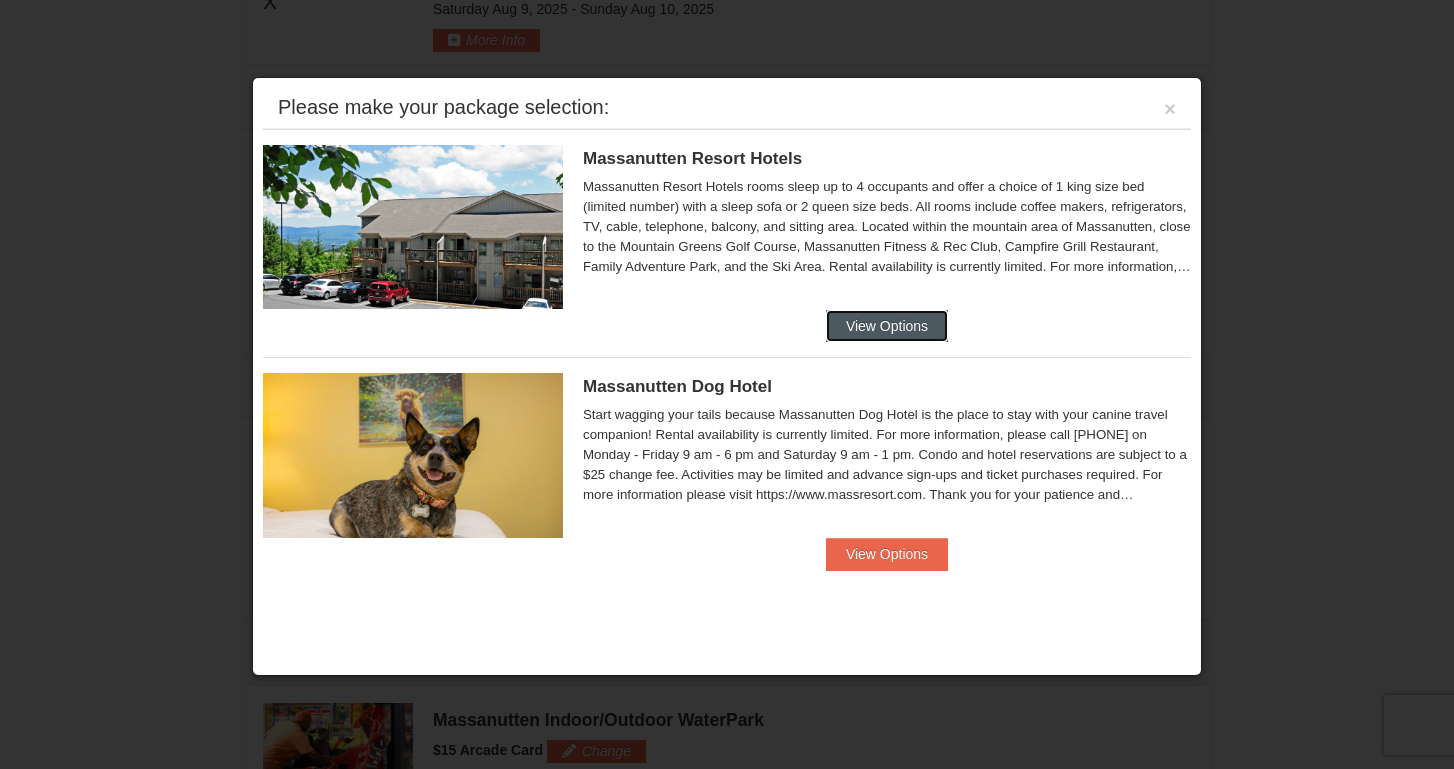 click on "View Options" at bounding box center [887, 326] 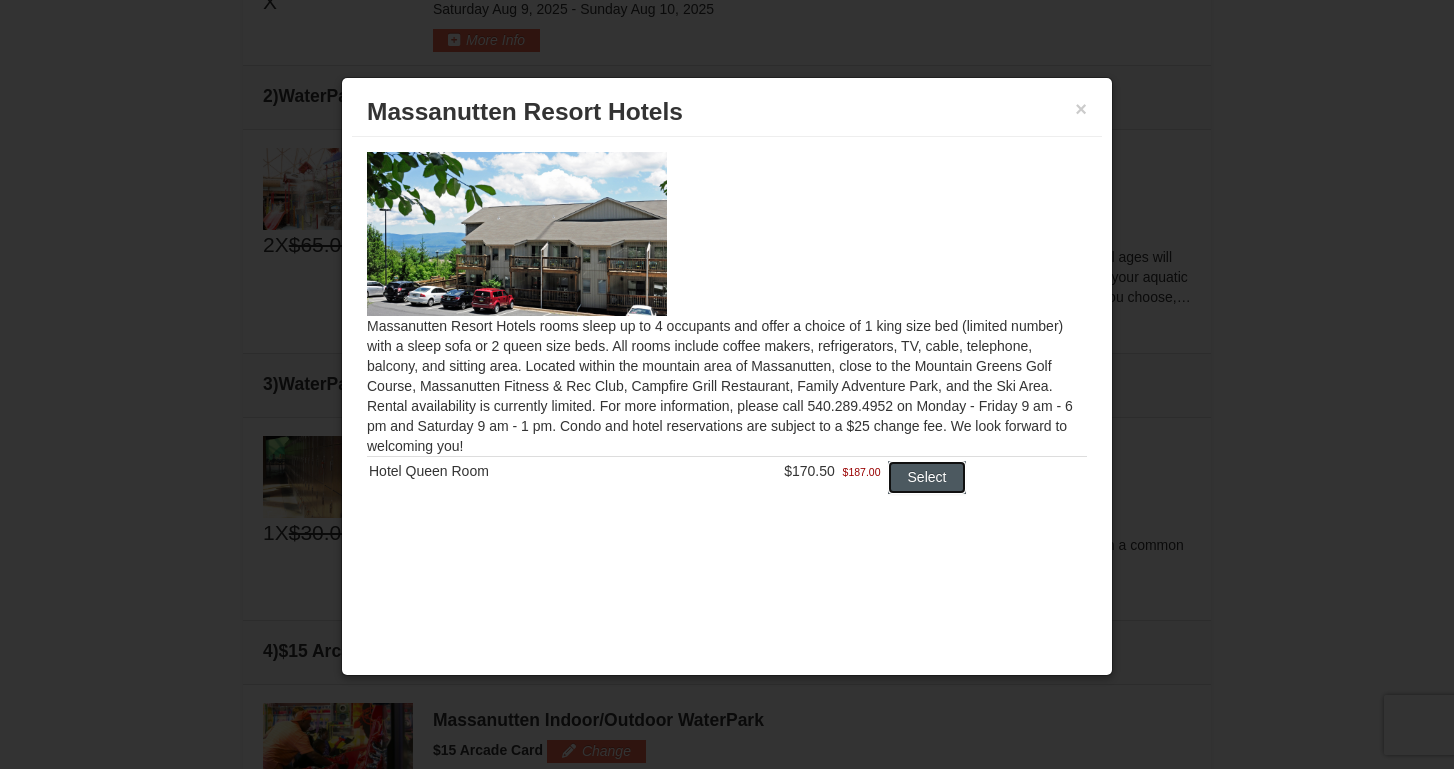 click on "Select" at bounding box center (927, 477) 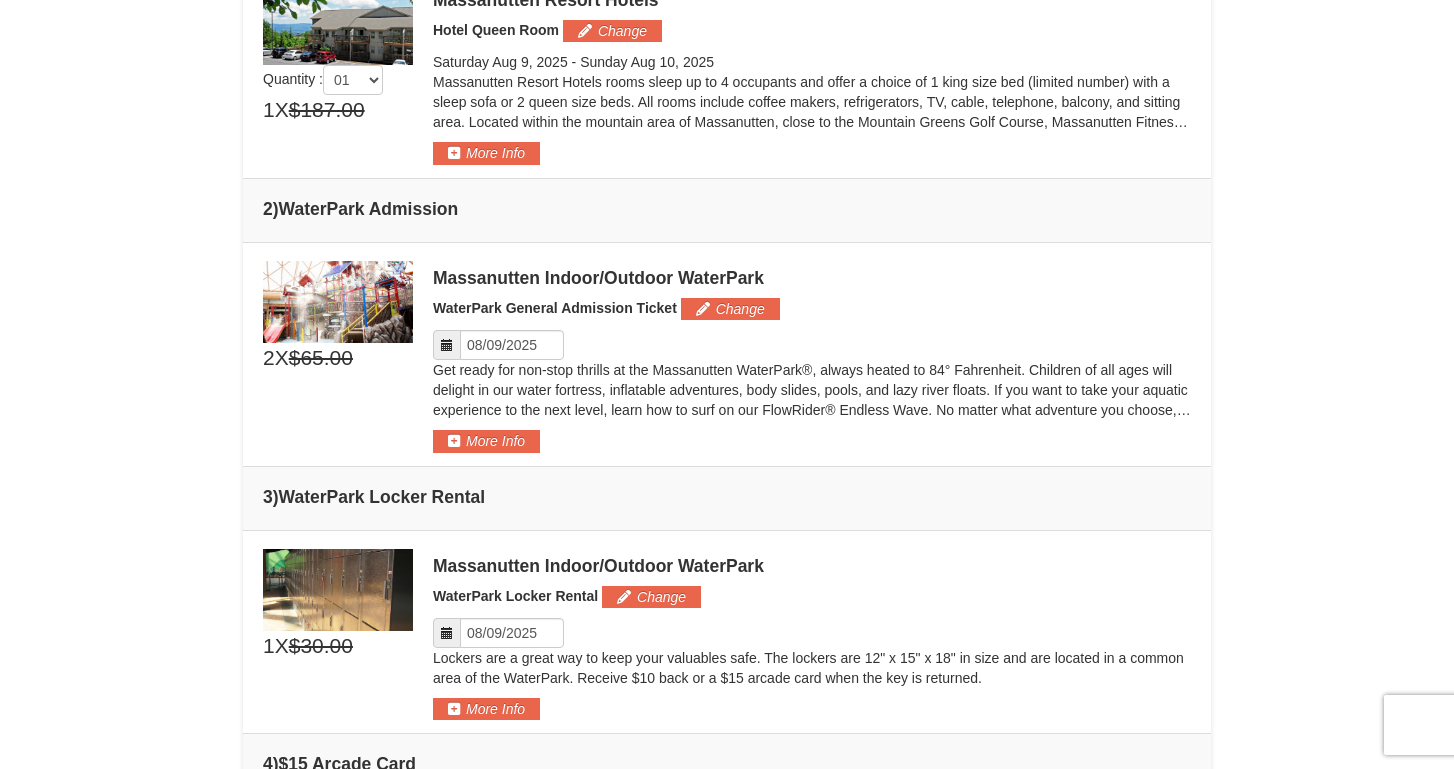 scroll, scrollTop: 741, scrollLeft: 0, axis: vertical 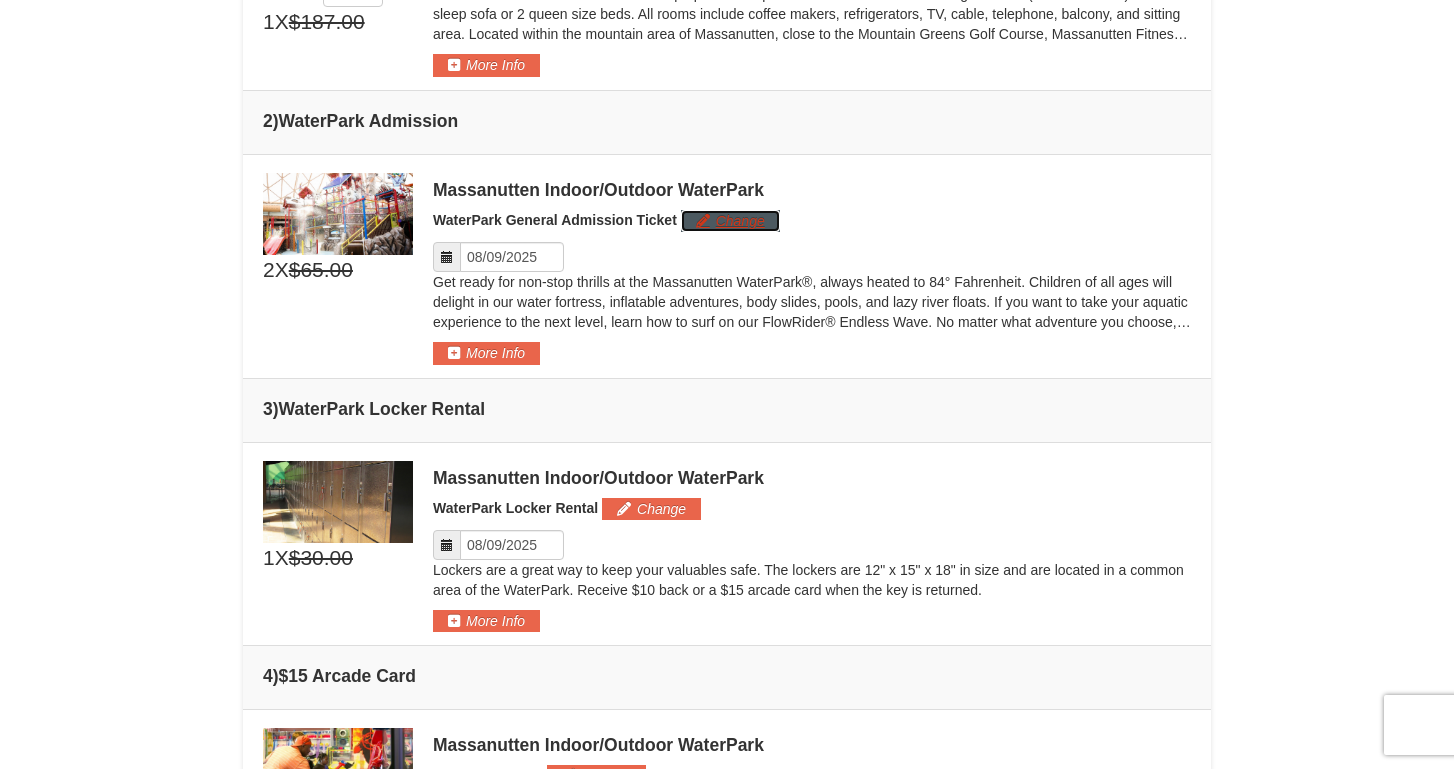 click on "Change" at bounding box center (730, 221) 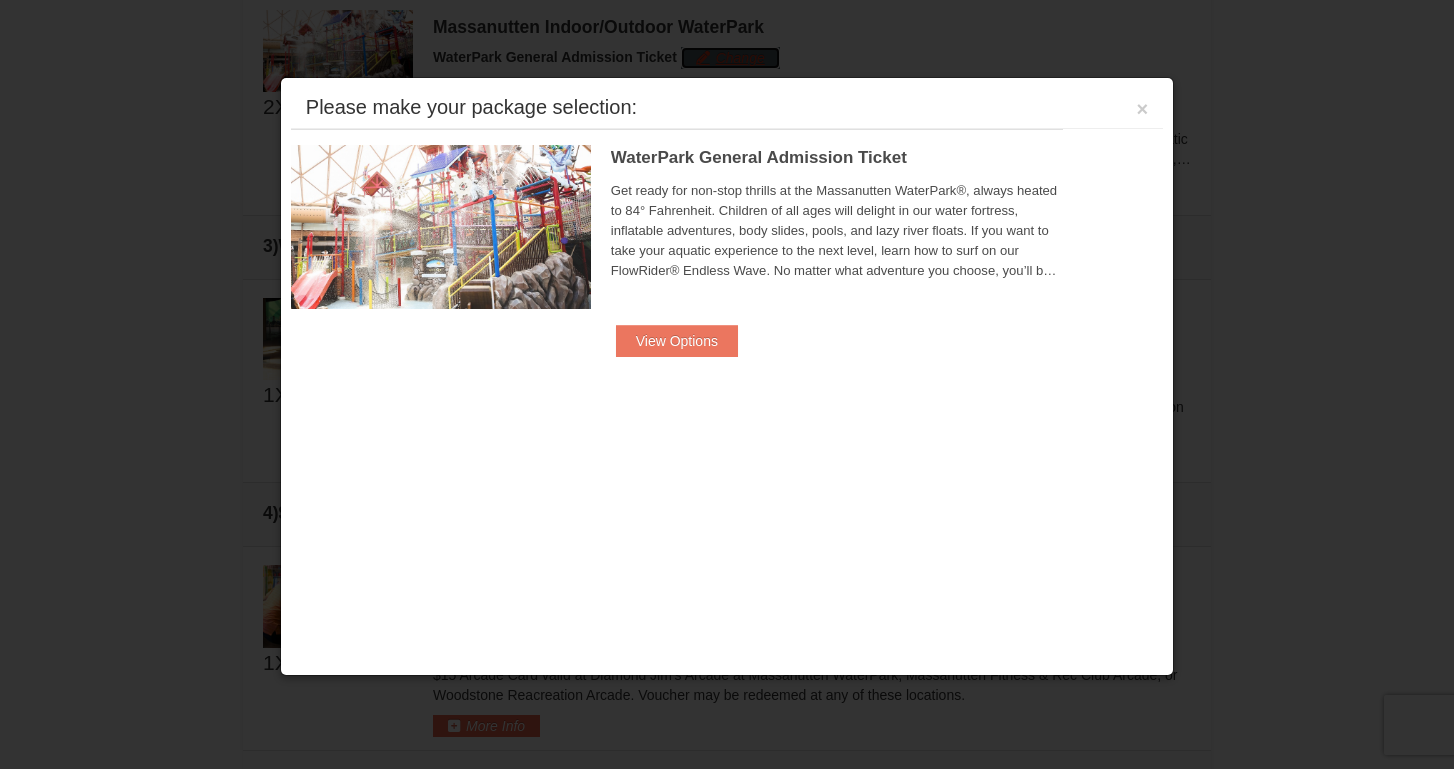 scroll, scrollTop: 914, scrollLeft: 0, axis: vertical 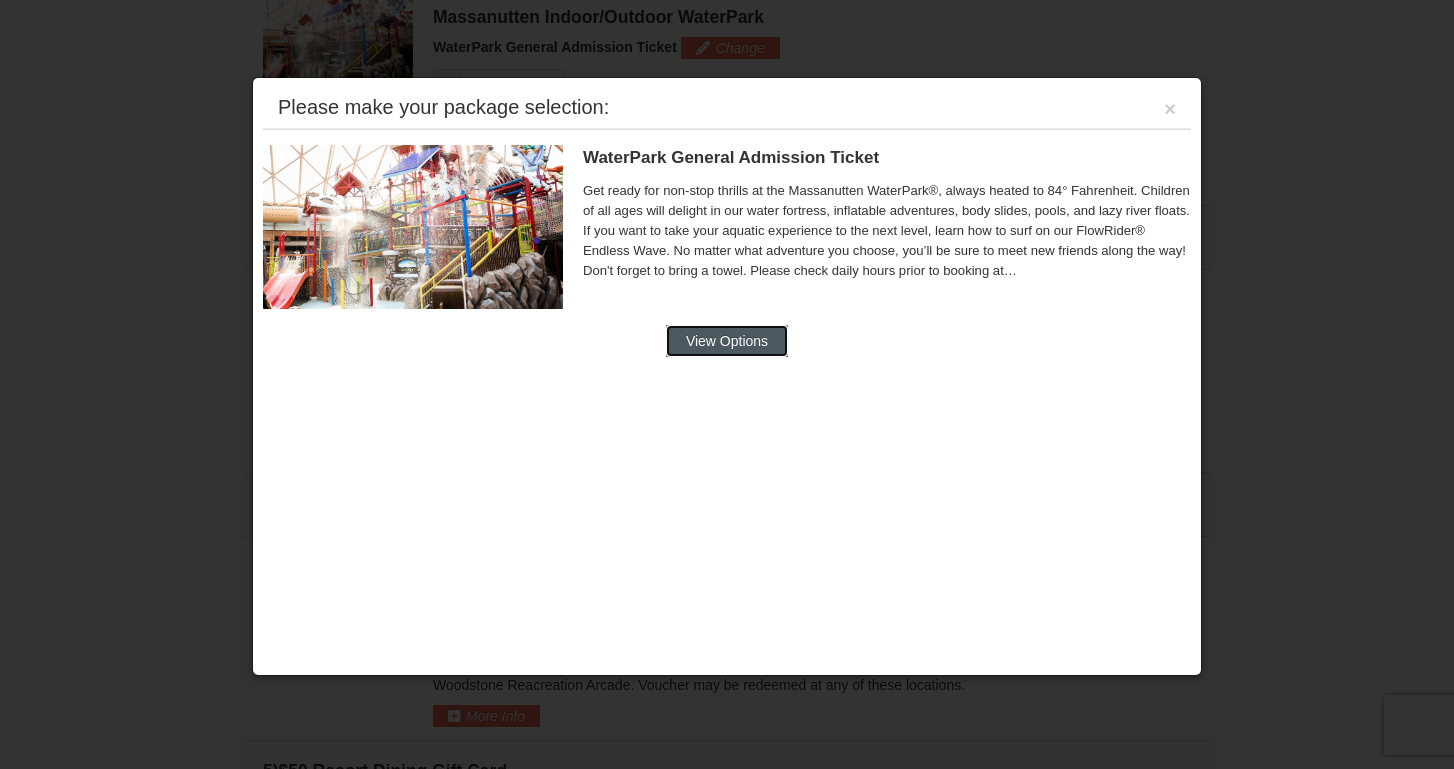 click on "View Options" at bounding box center [727, 341] 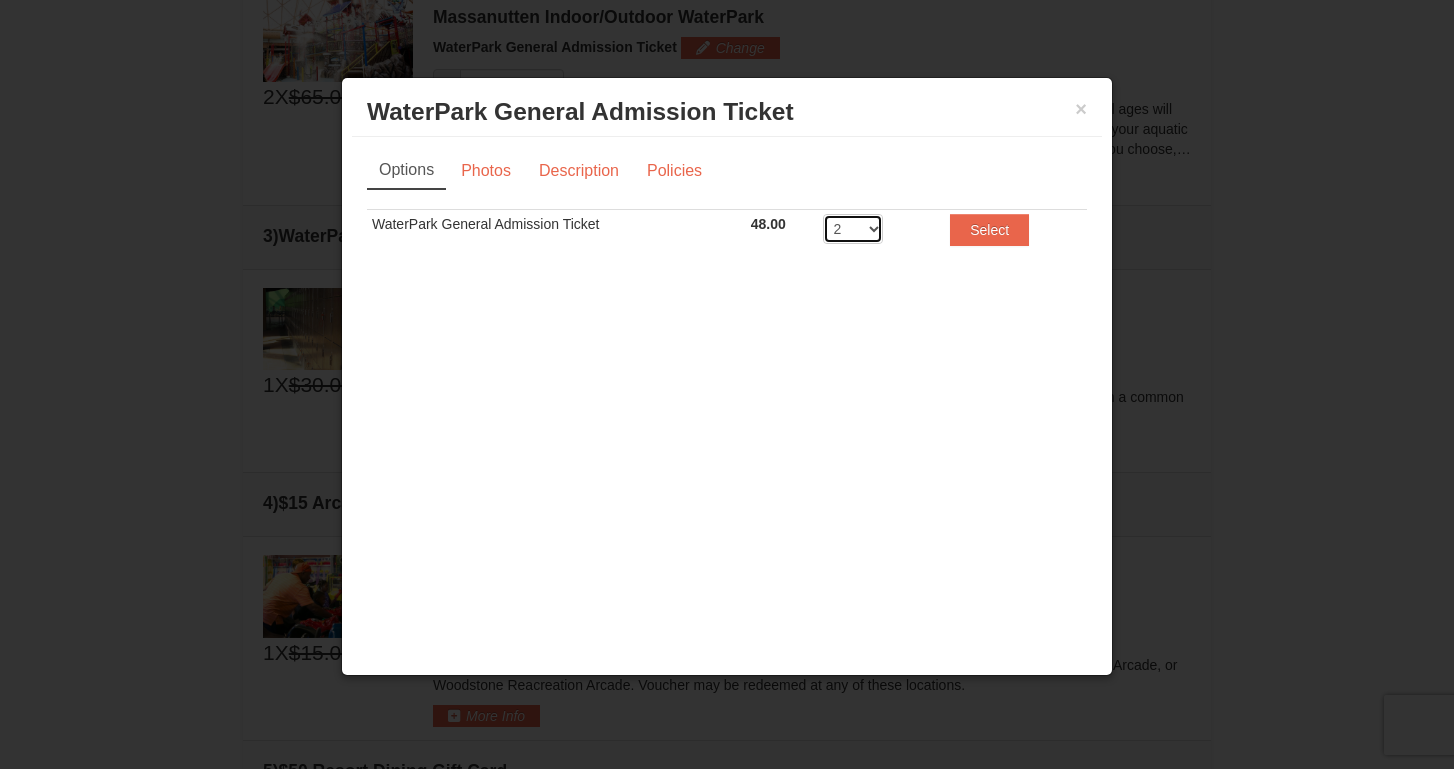 click on "2 3 4 5 6 7 8" at bounding box center (853, 229) 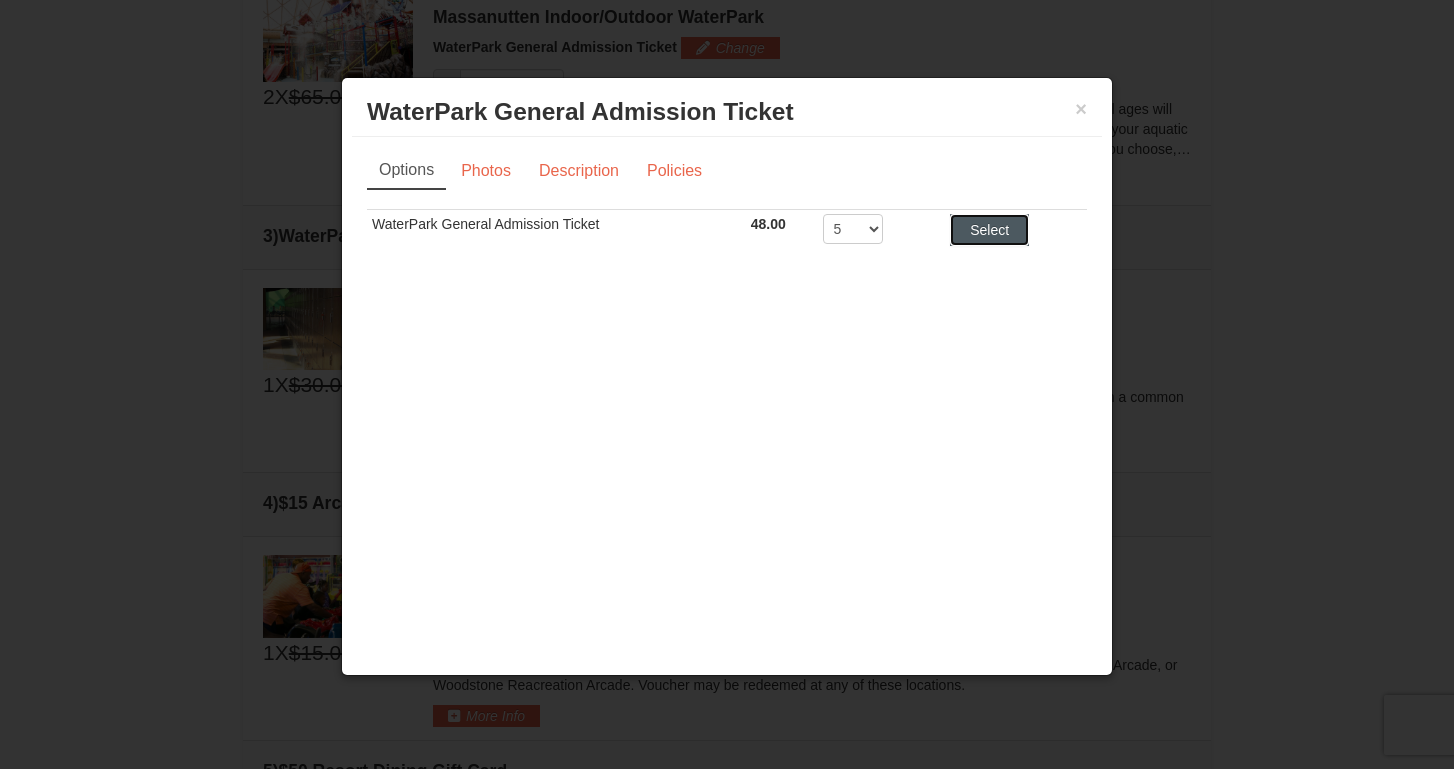 click on "Select" at bounding box center (989, 230) 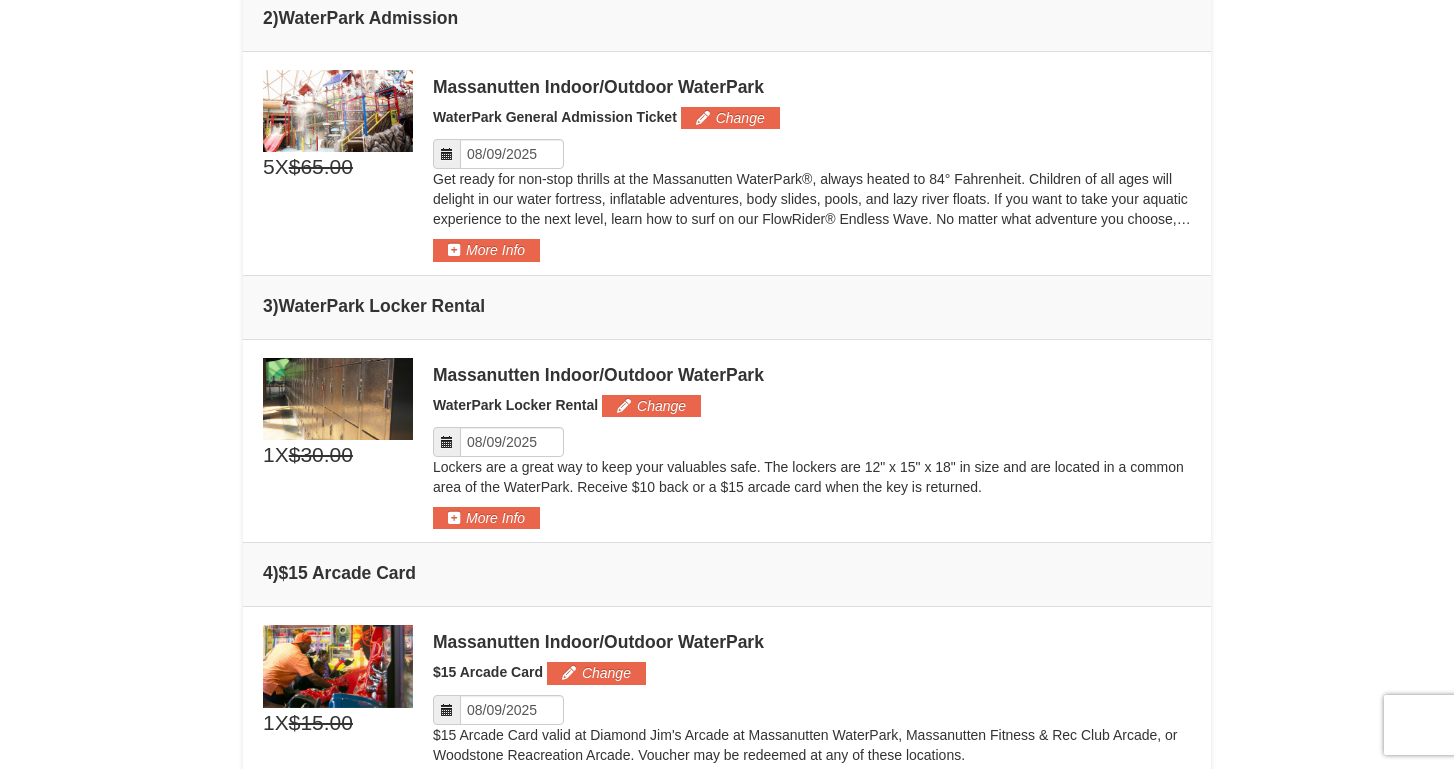 scroll, scrollTop: 848, scrollLeft: 0, axis: vertical 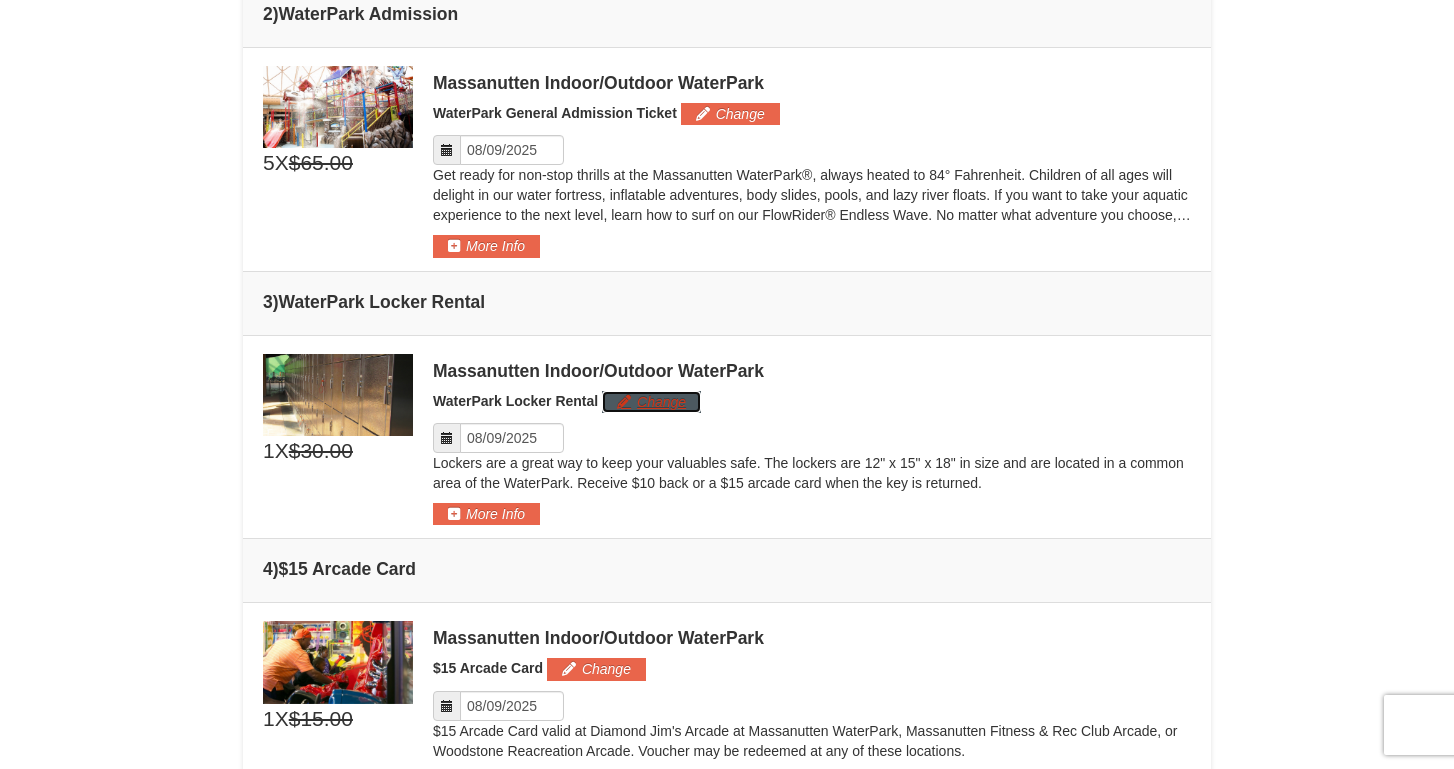 click on "Change" at bounding box center (651, 402) 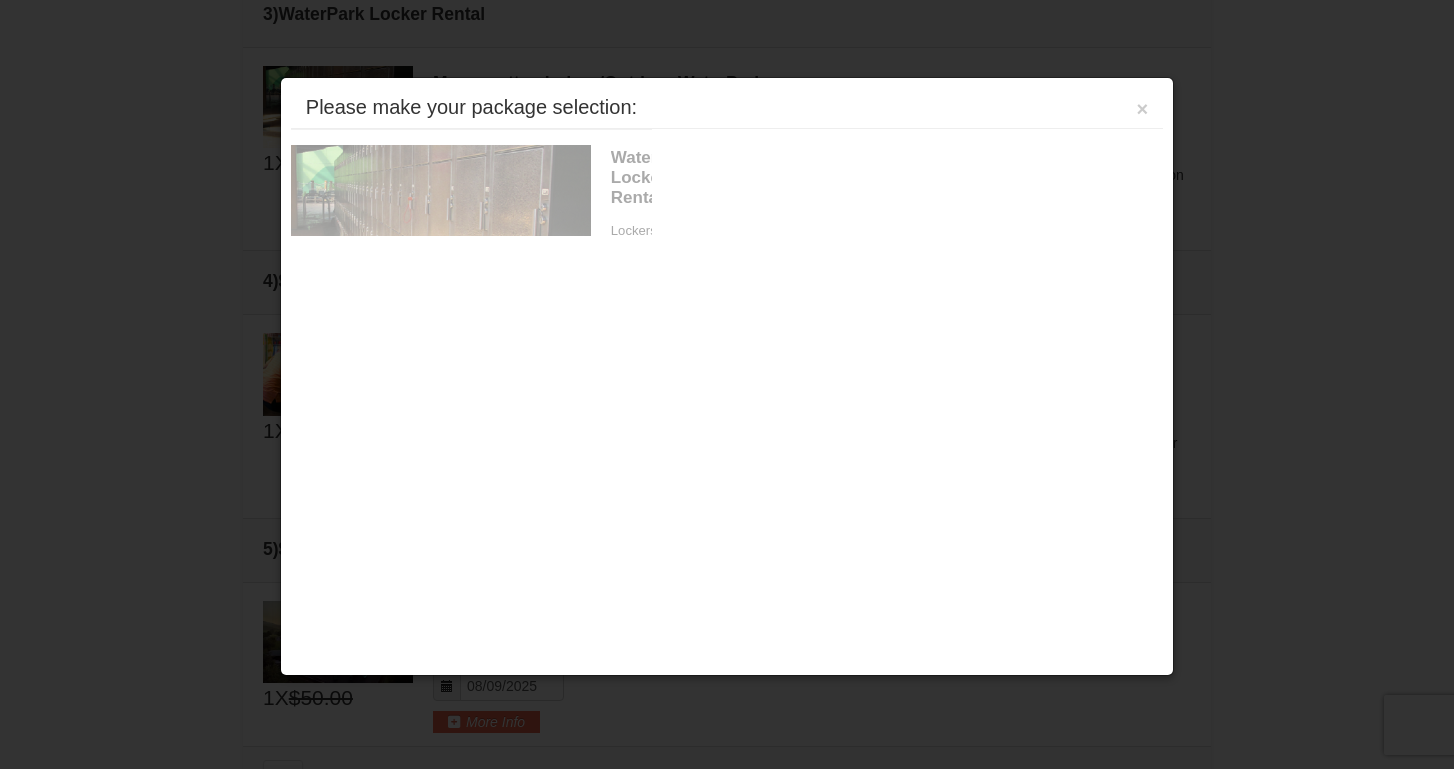 scroll, scrollTop: 1201, scrollLeft: 0, axis: vertical 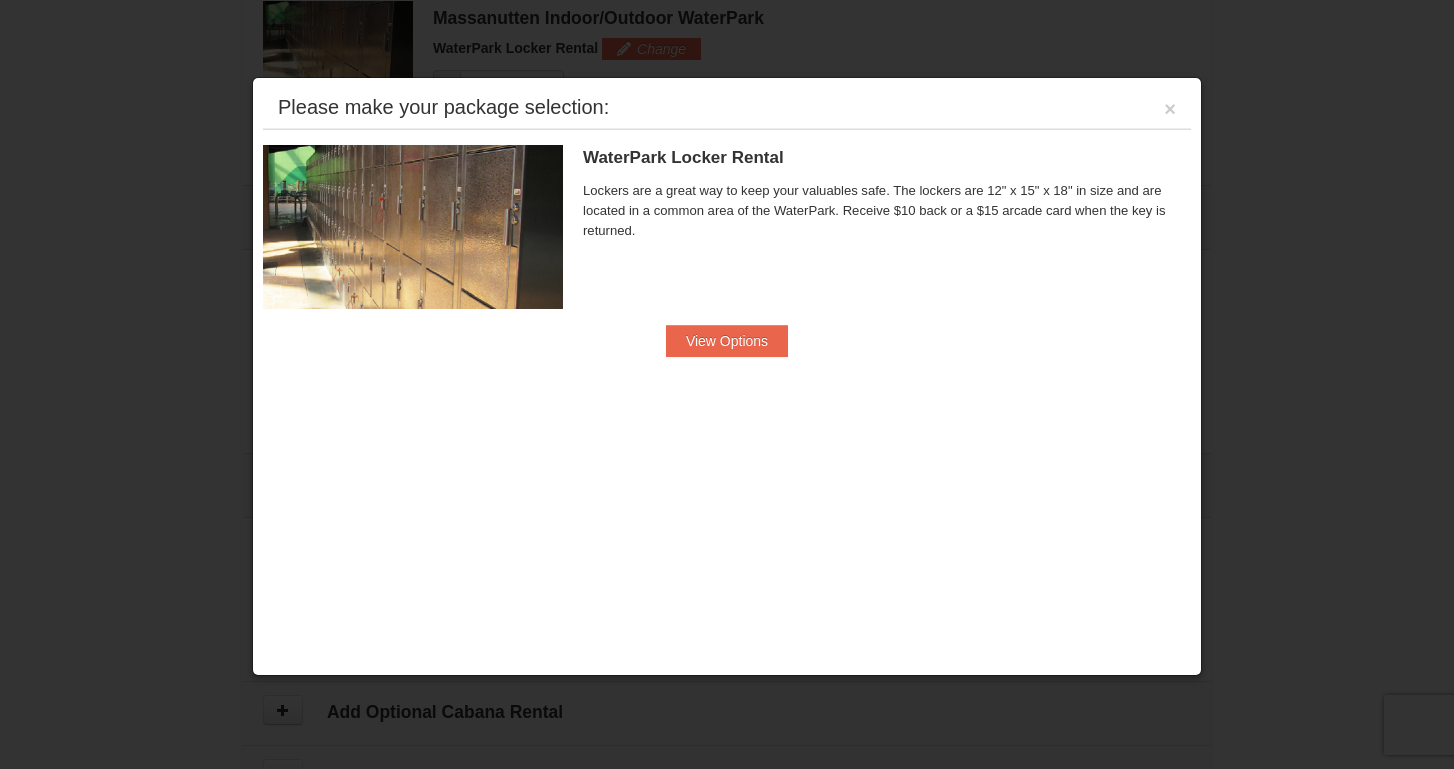 click on "Please make your package selection:
×" at bounding box center [727, 108] 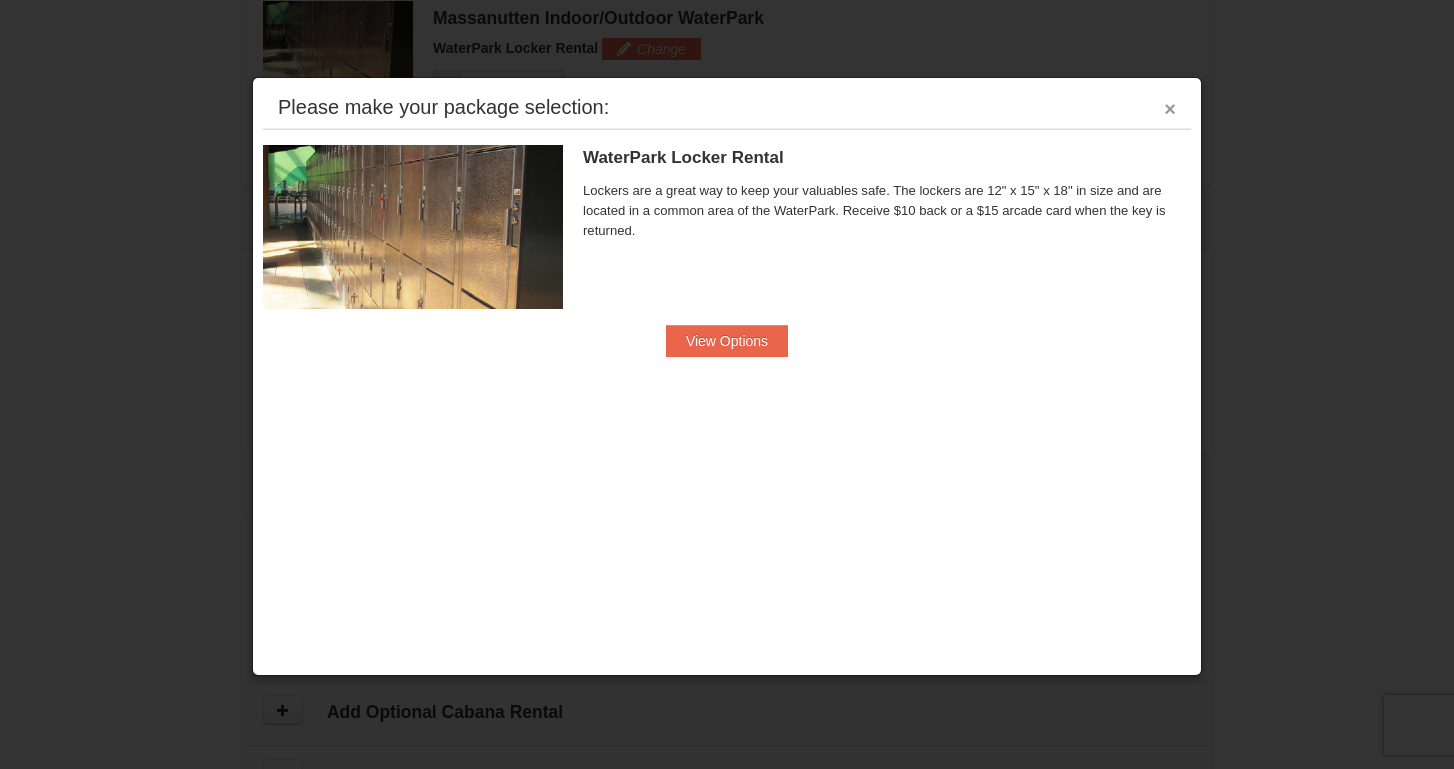 click on "×" at bounding box center (1170, 109) 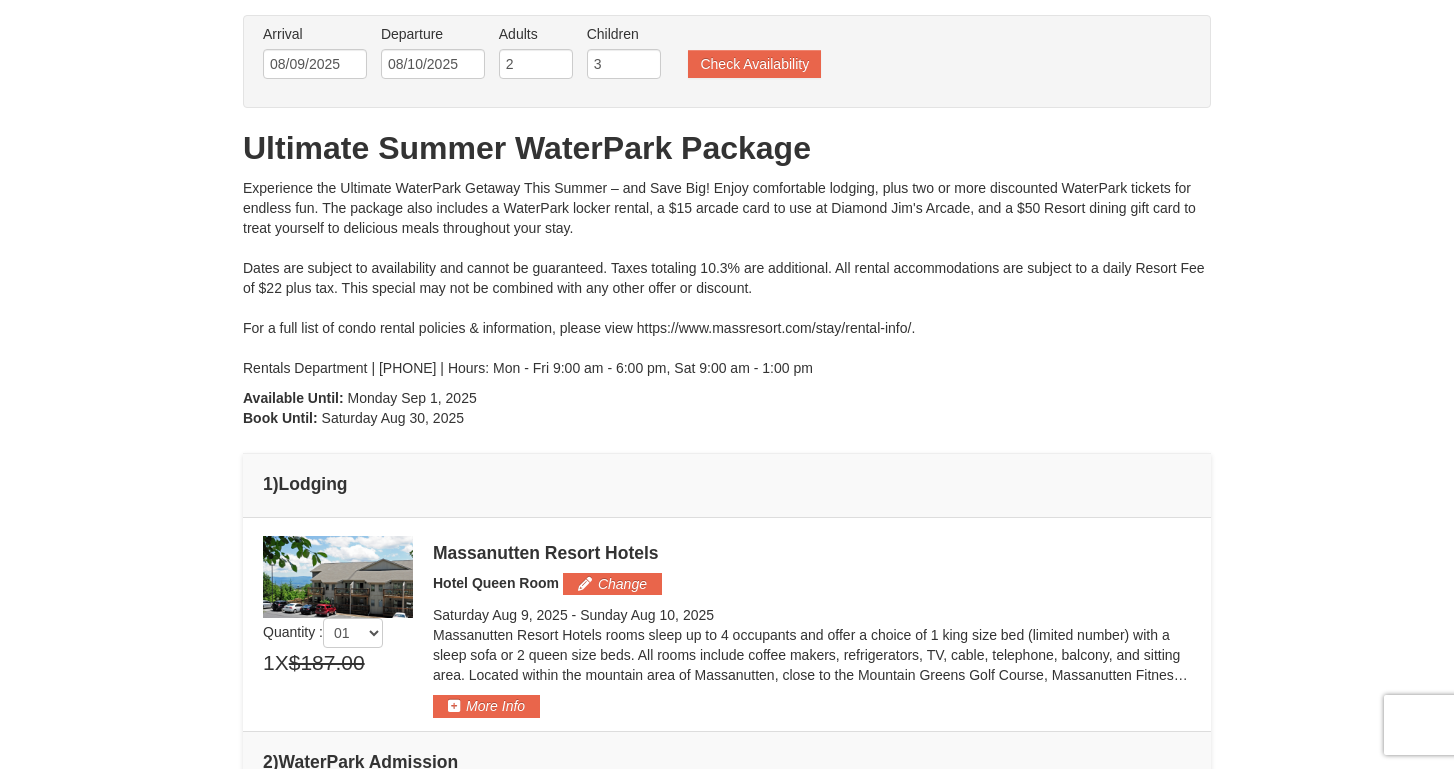 scroll, scrollTop: 0, scrollLeft: 0, axis: both 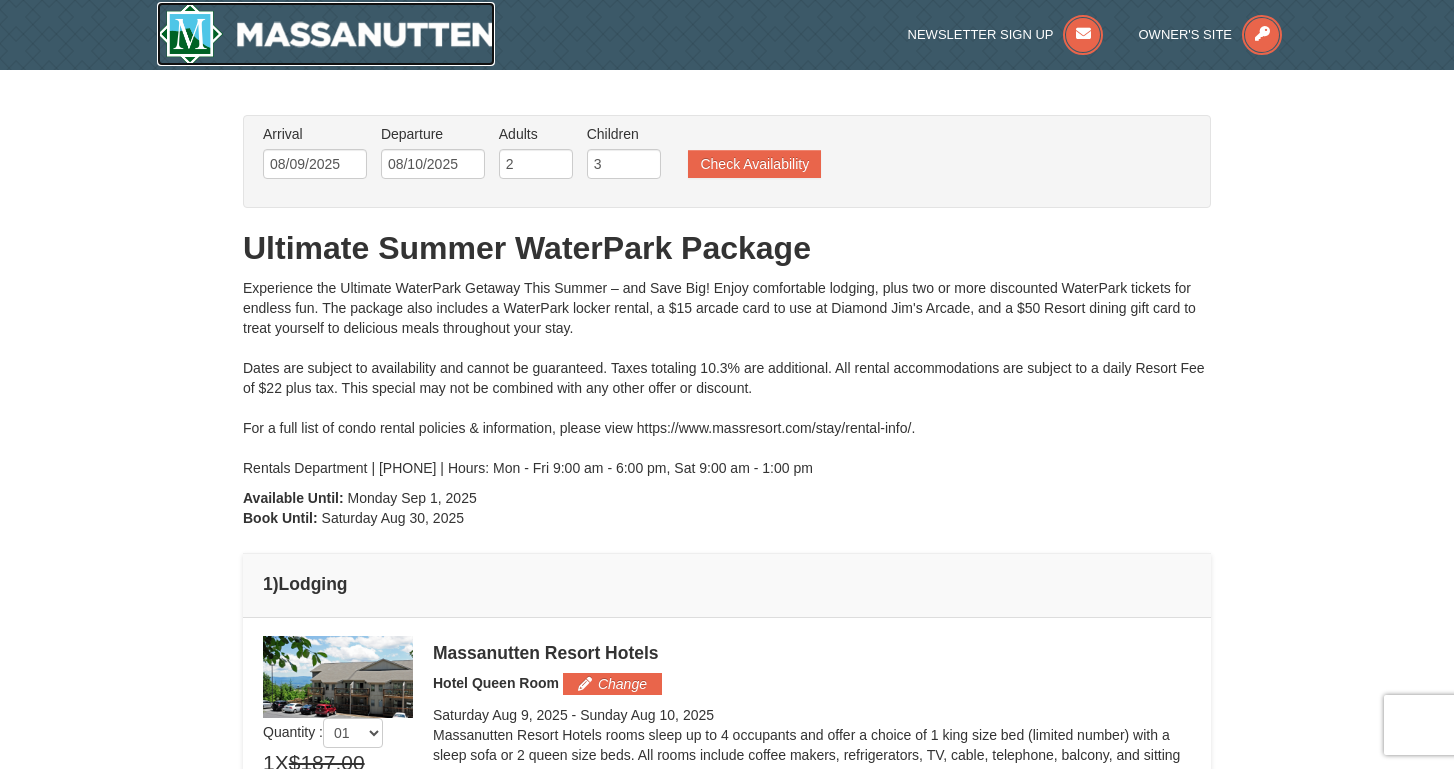 click at bounding box center (326, 34) 